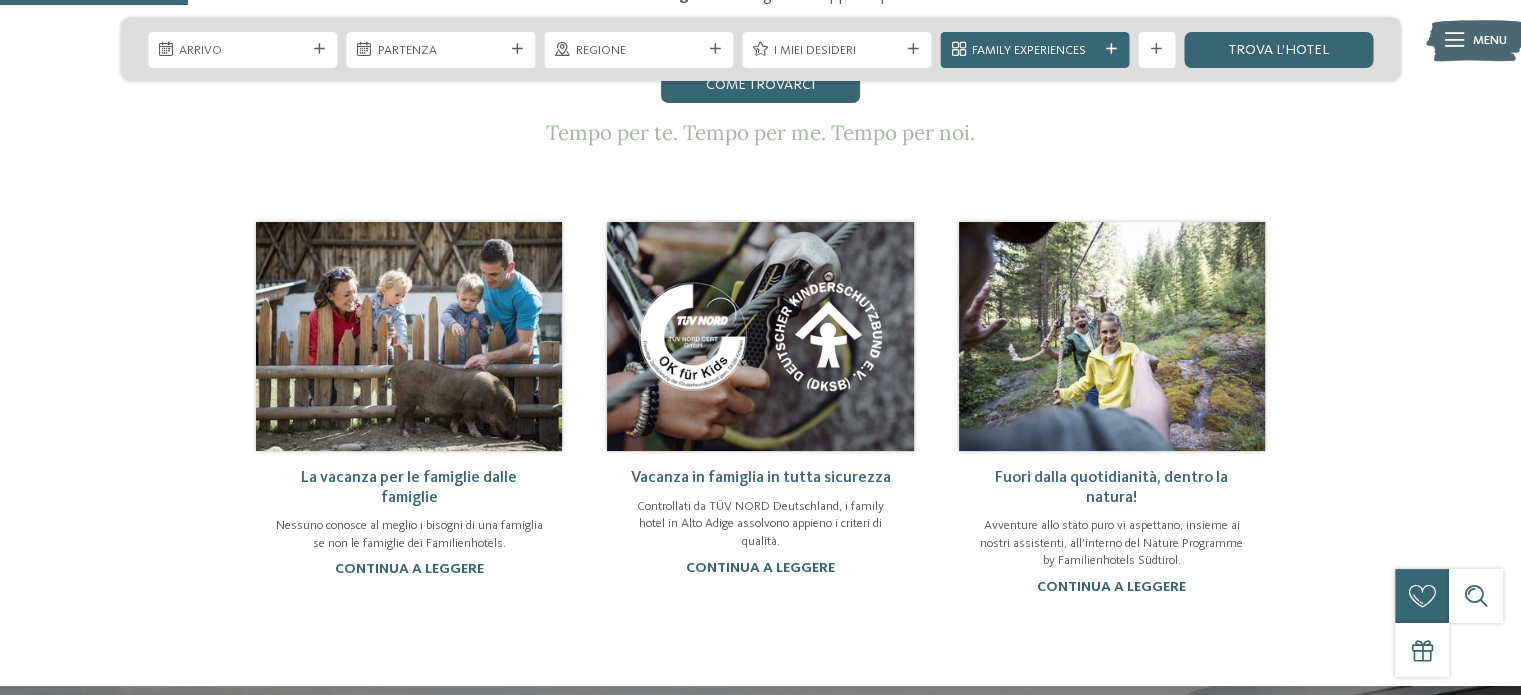 scroll, scrollTop: 0, scrollLeft: 0, axis: both 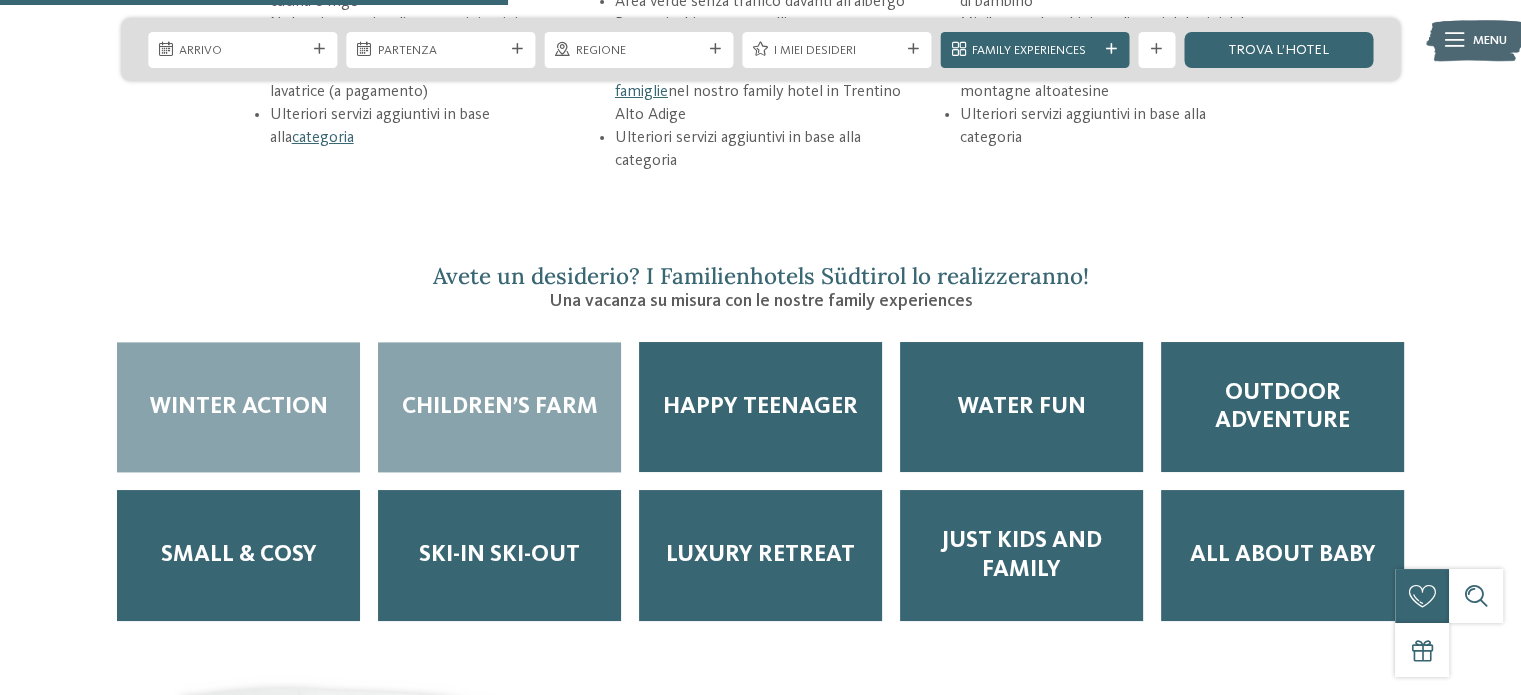 click on "Children’s Farm" at bounding box center [499, 407] 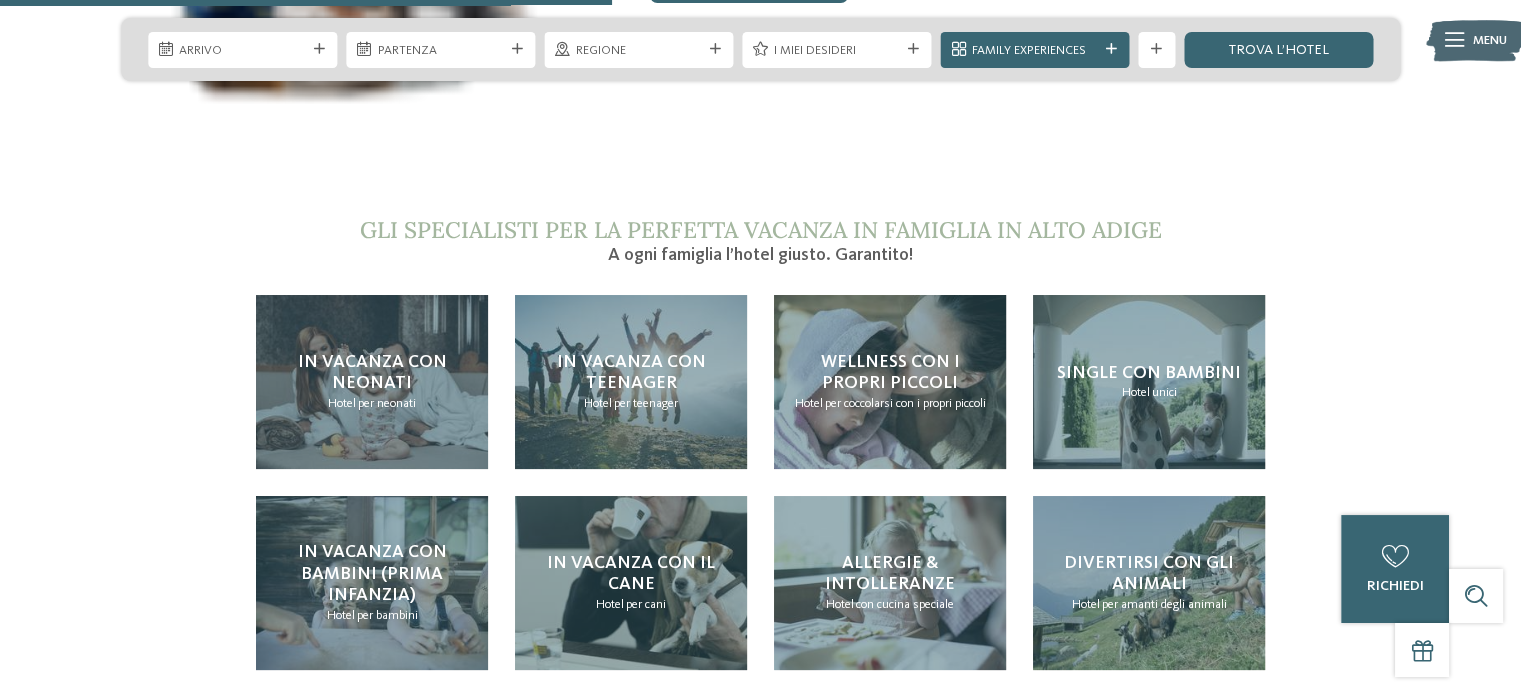 scroll, scrollTop: 3728, scrollLeft: 0, axis: vertical 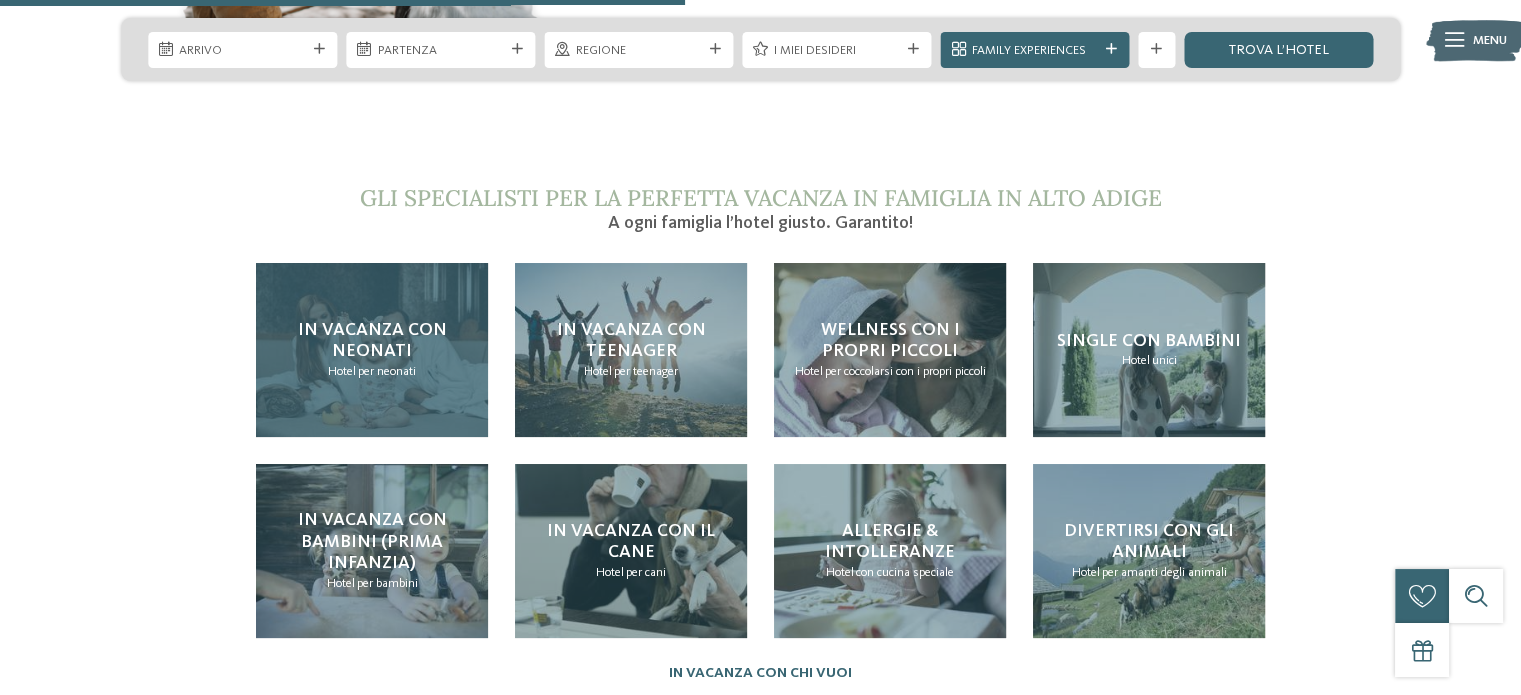 click on "In vacanza con neonati" at bounding box center [372, 341] 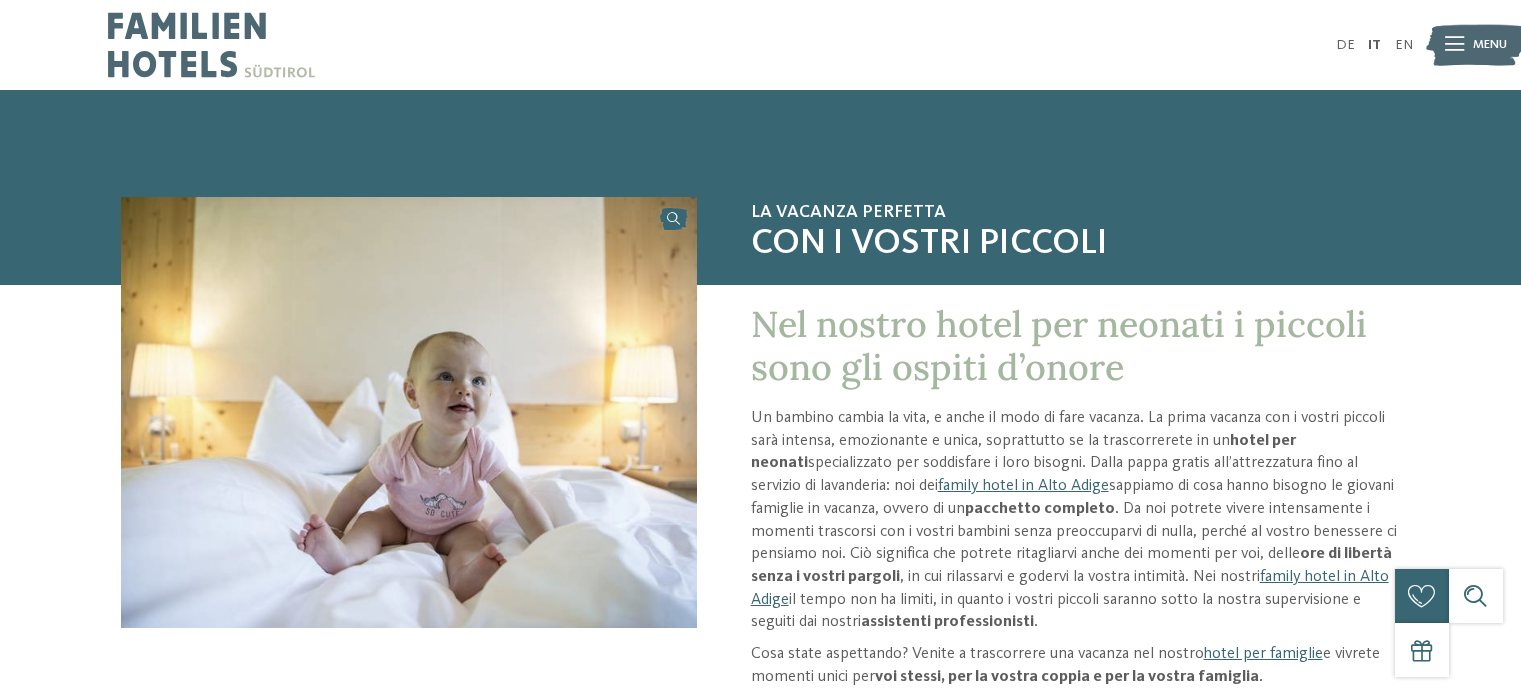 scroll, scrollTop: 0, scrollLeft: 0, axis: both 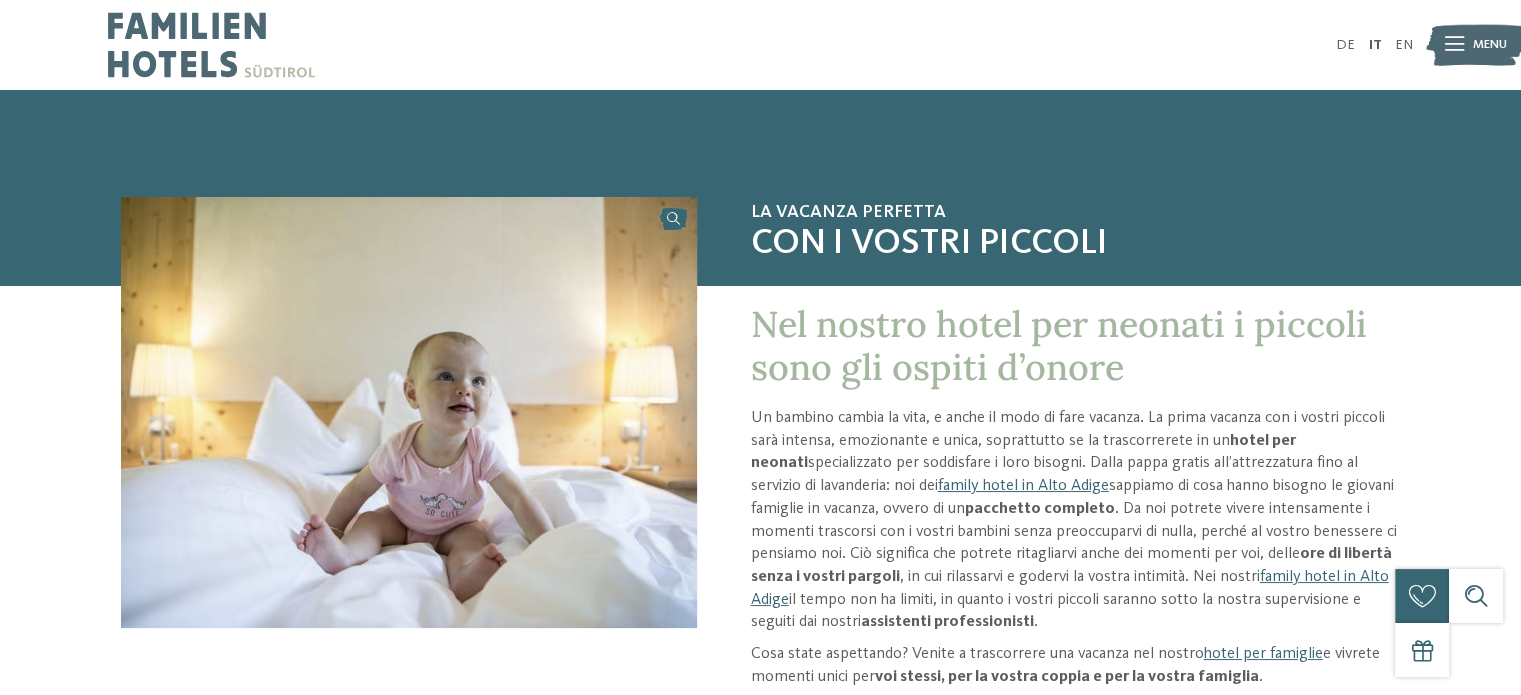 click at bounding box center [211, 45] 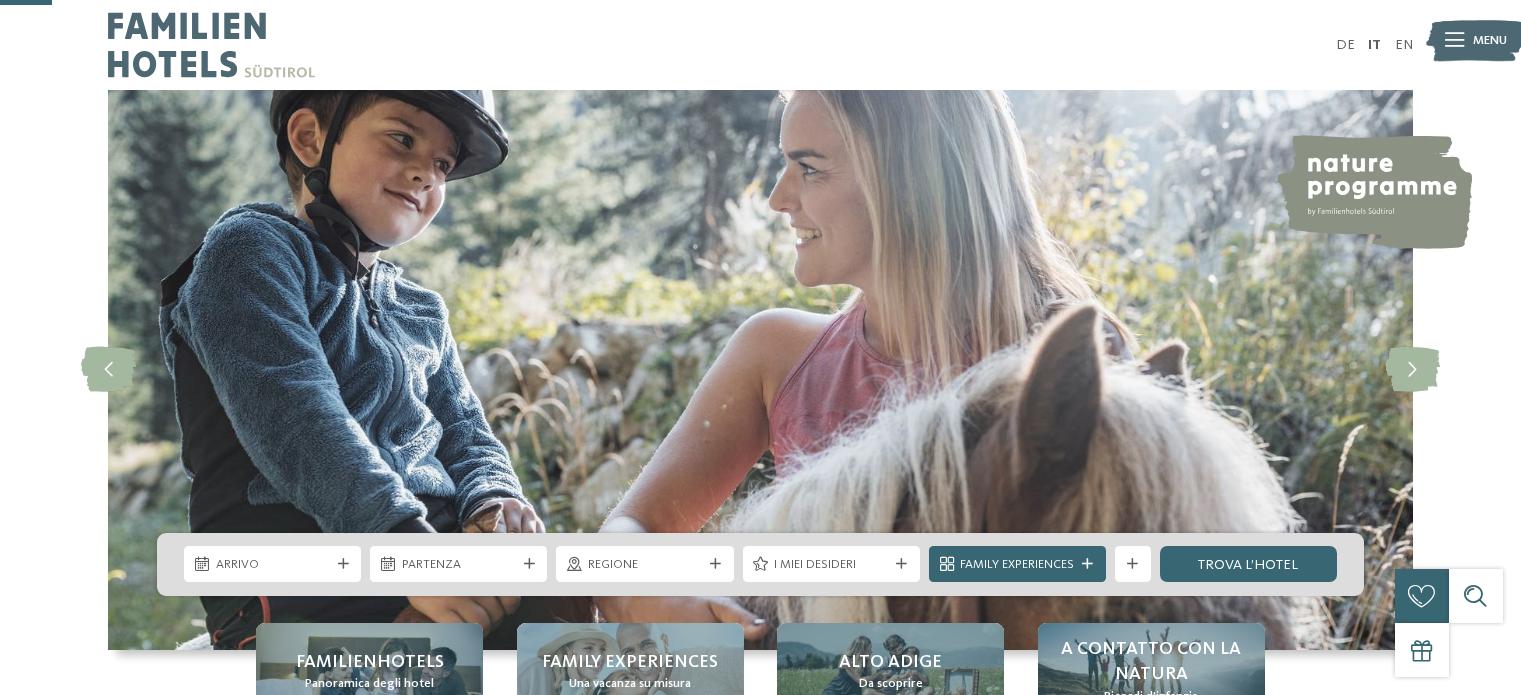 scroll, scrollTop: 268, scrollLeft: 0, axis: vertical 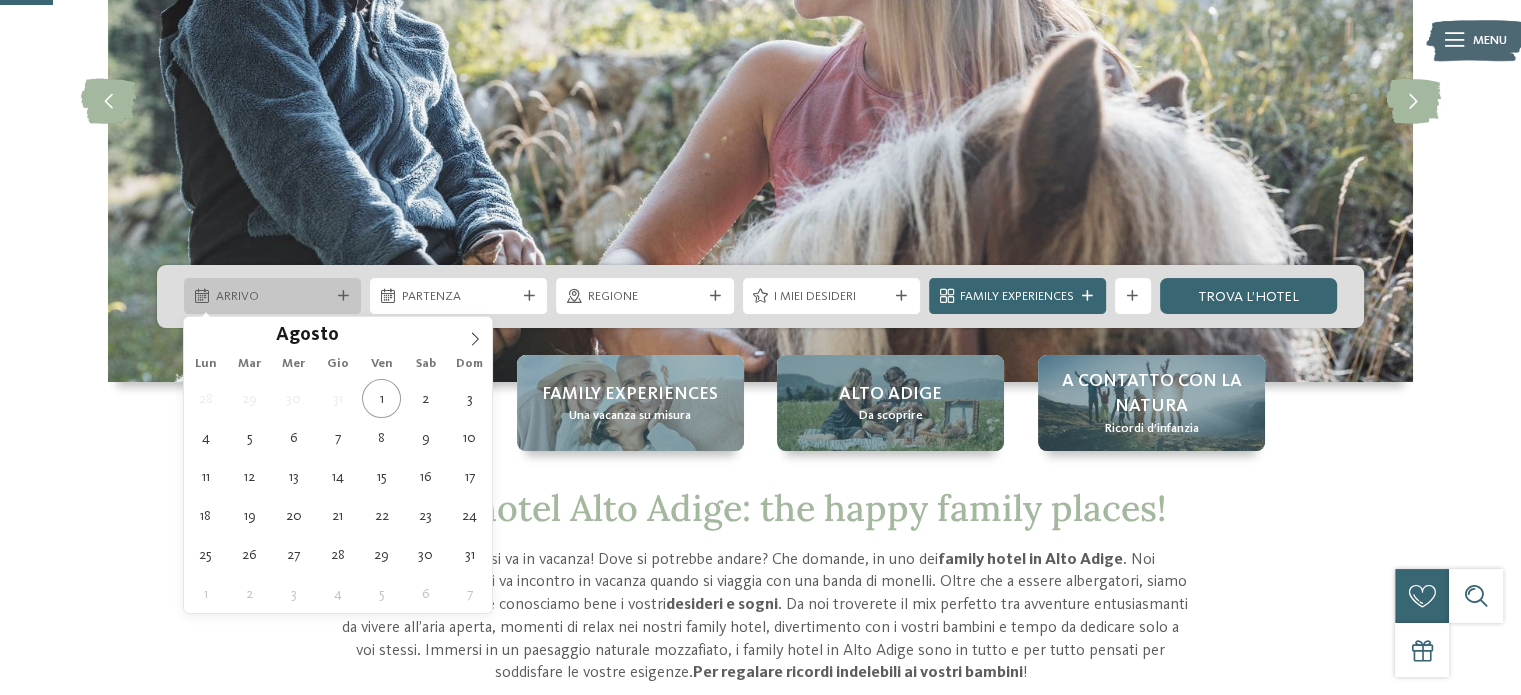click on "Arrivo" at bounding box center (273, 297) 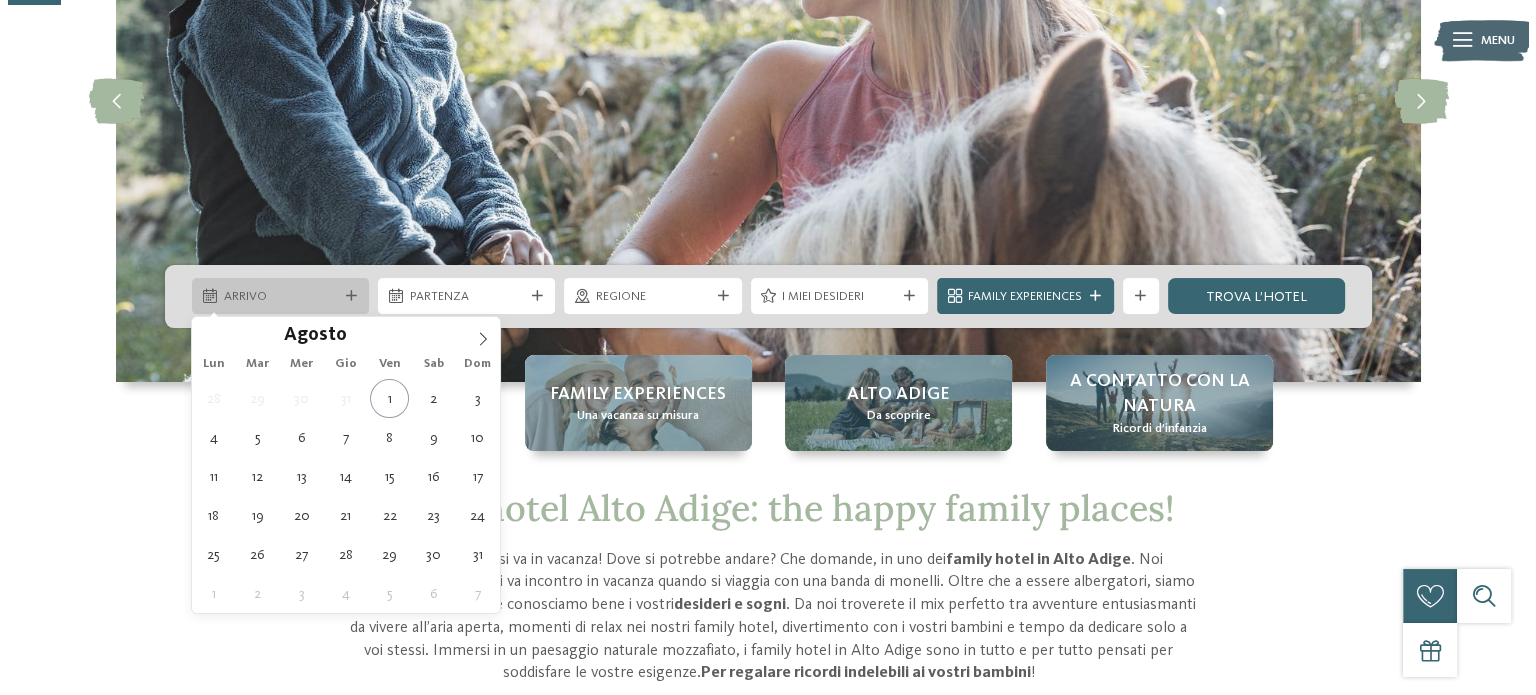 scroll, scrollTop: 0, scrollLeft: 0, axis: both 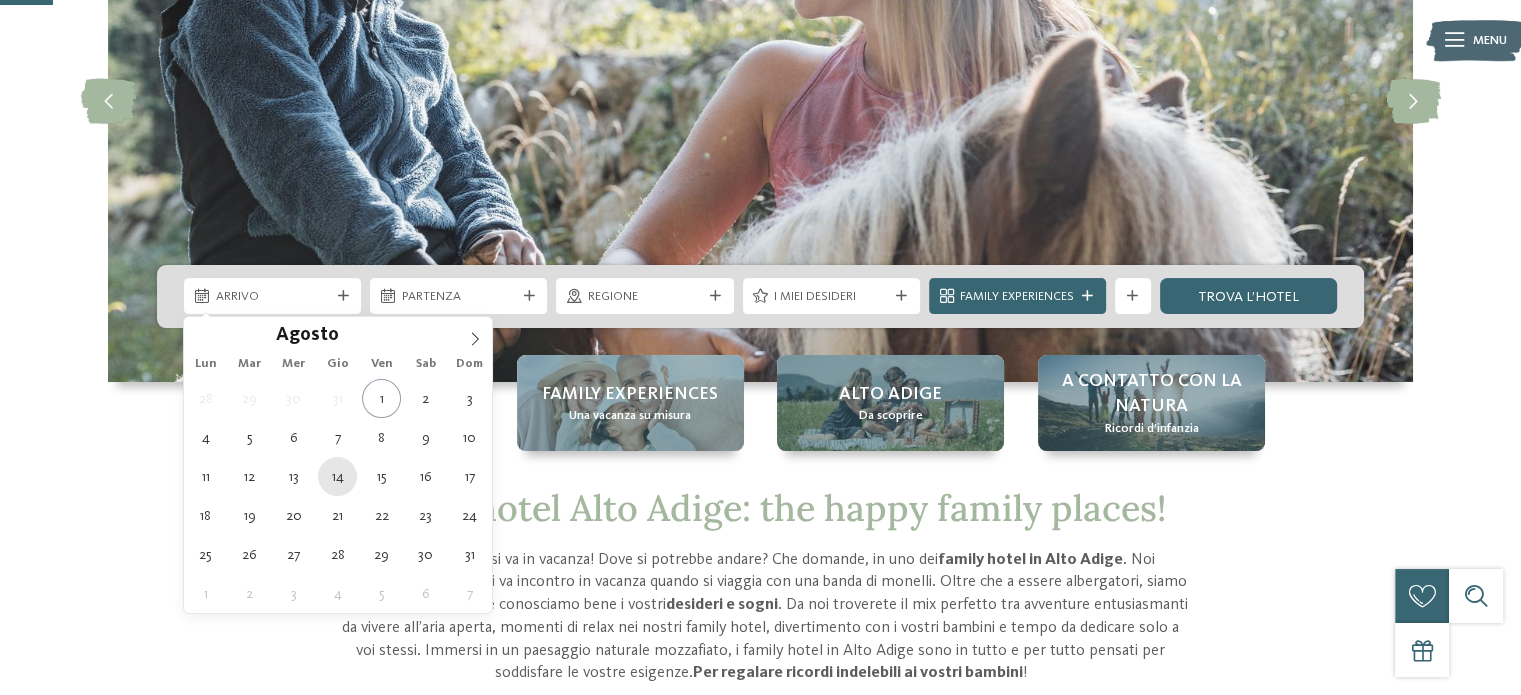 type on "14.08.2025" 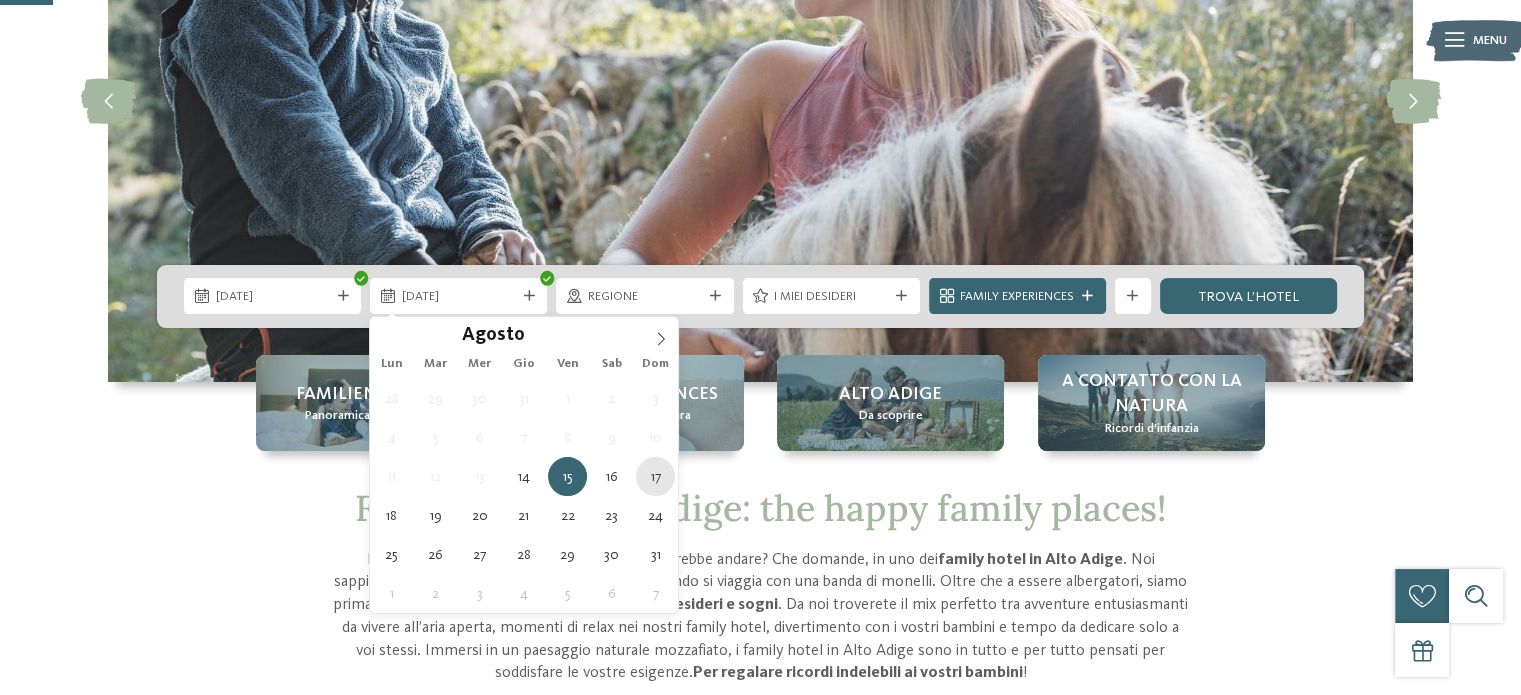 type on "17.08.2025" 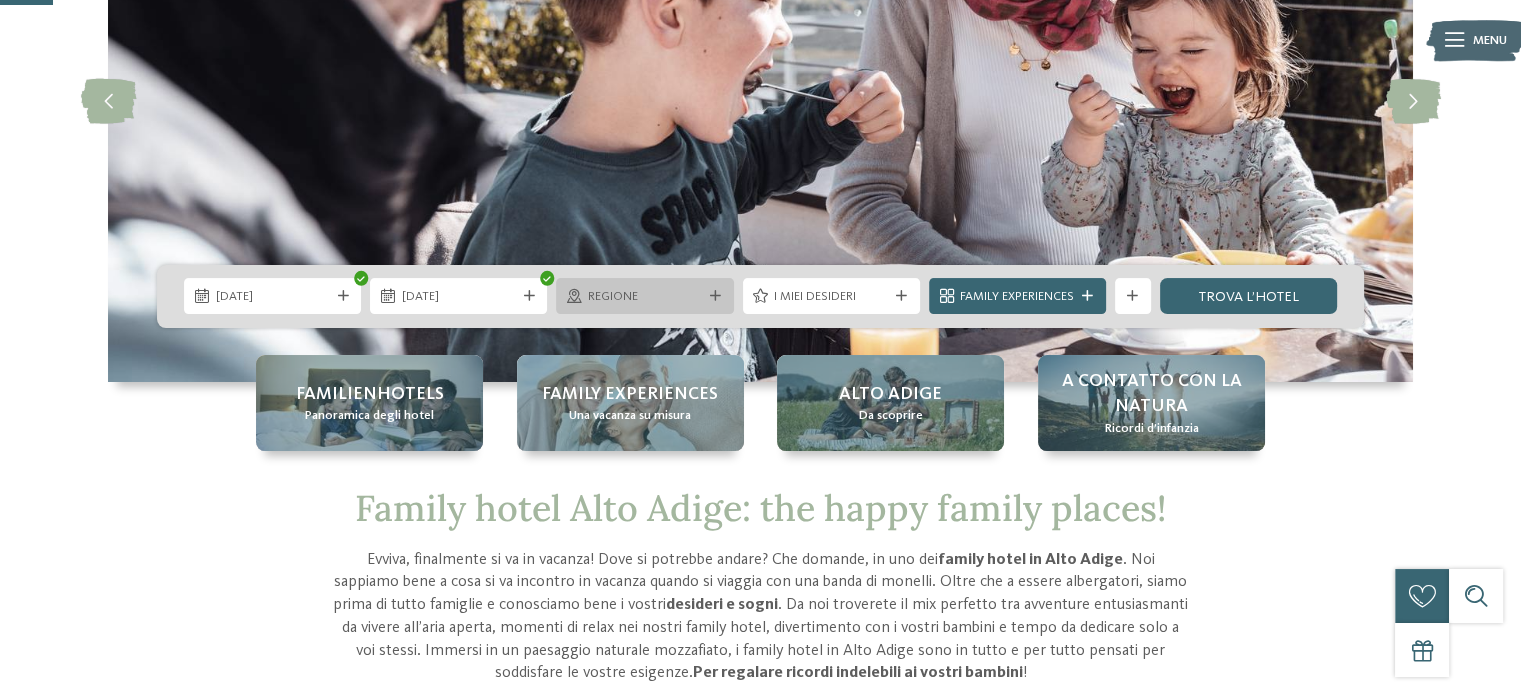 click on "Regione" at bounding box center [645, 297] 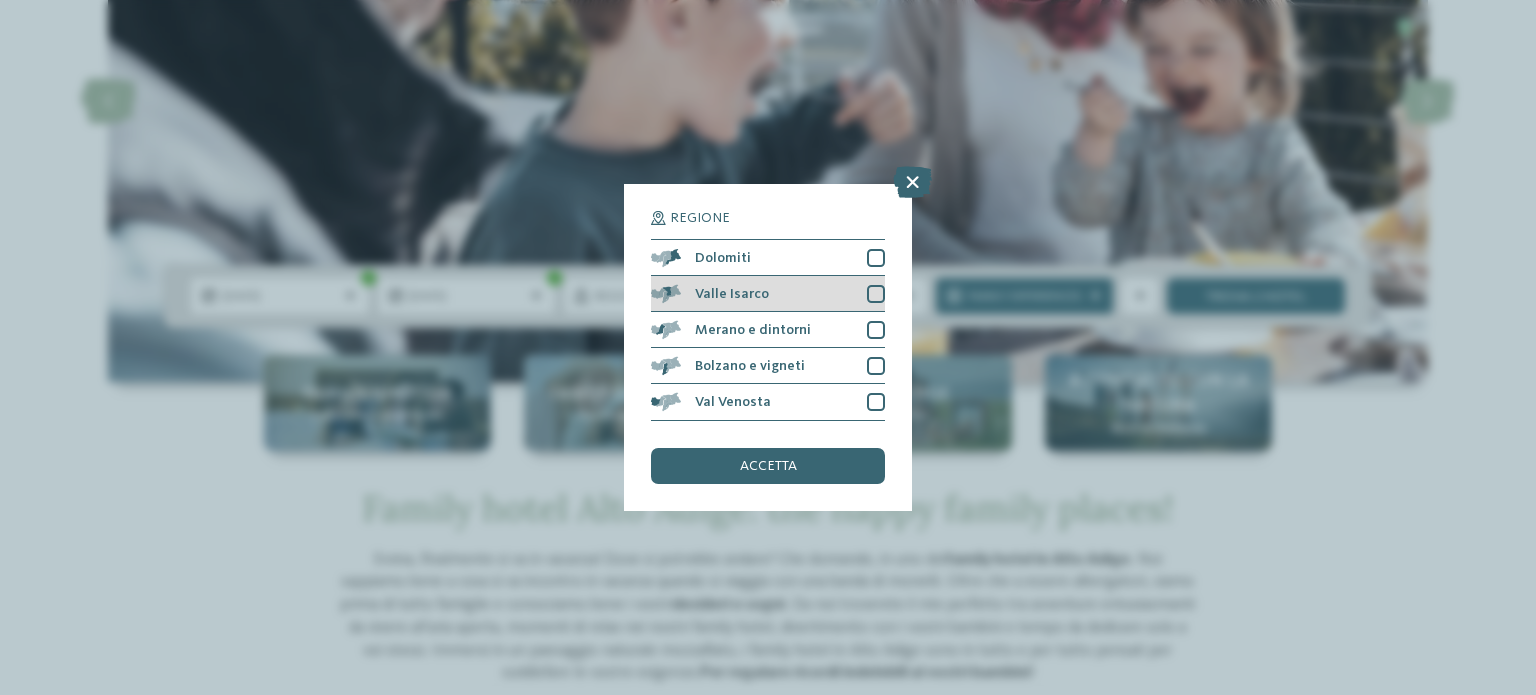 click on "Valle Isarco" at bounding box center (768, 294) 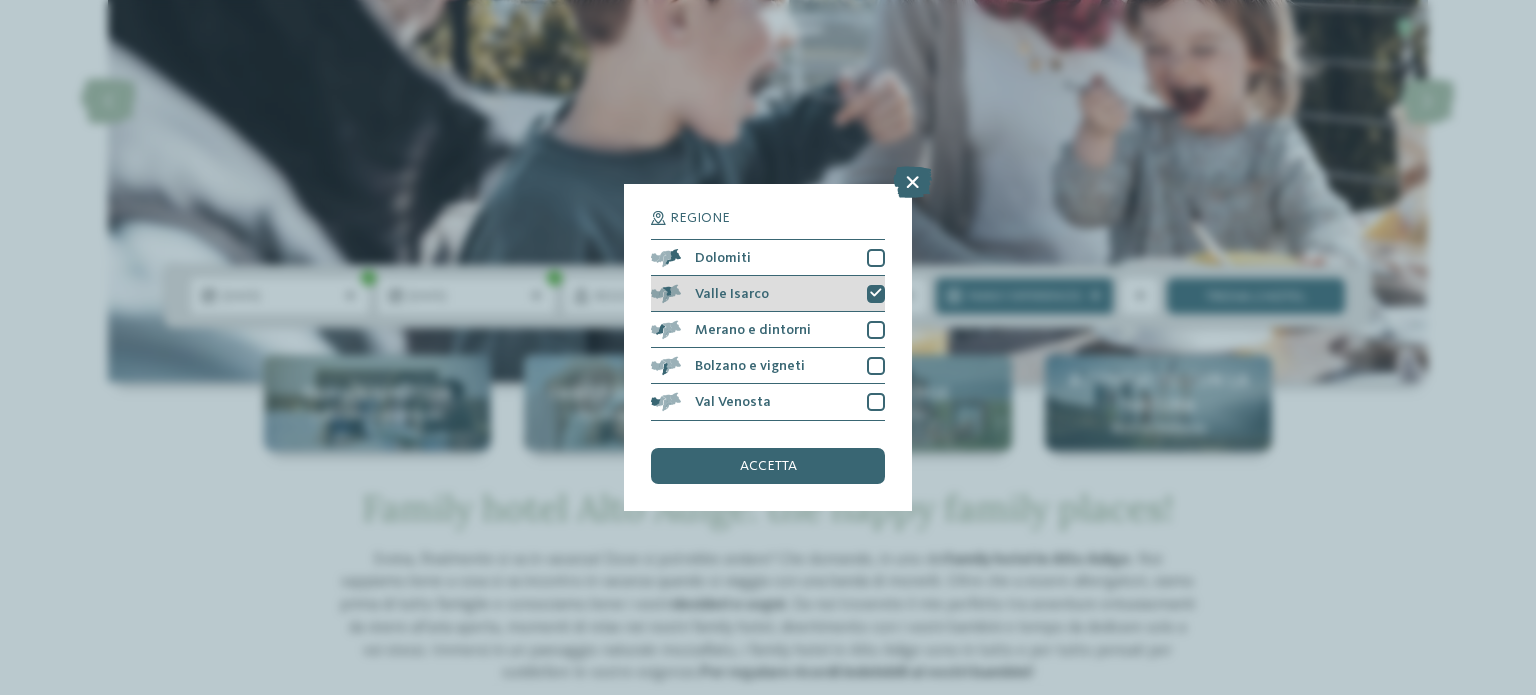 click on "Valle Isarco" at bounding box center (732, 294) 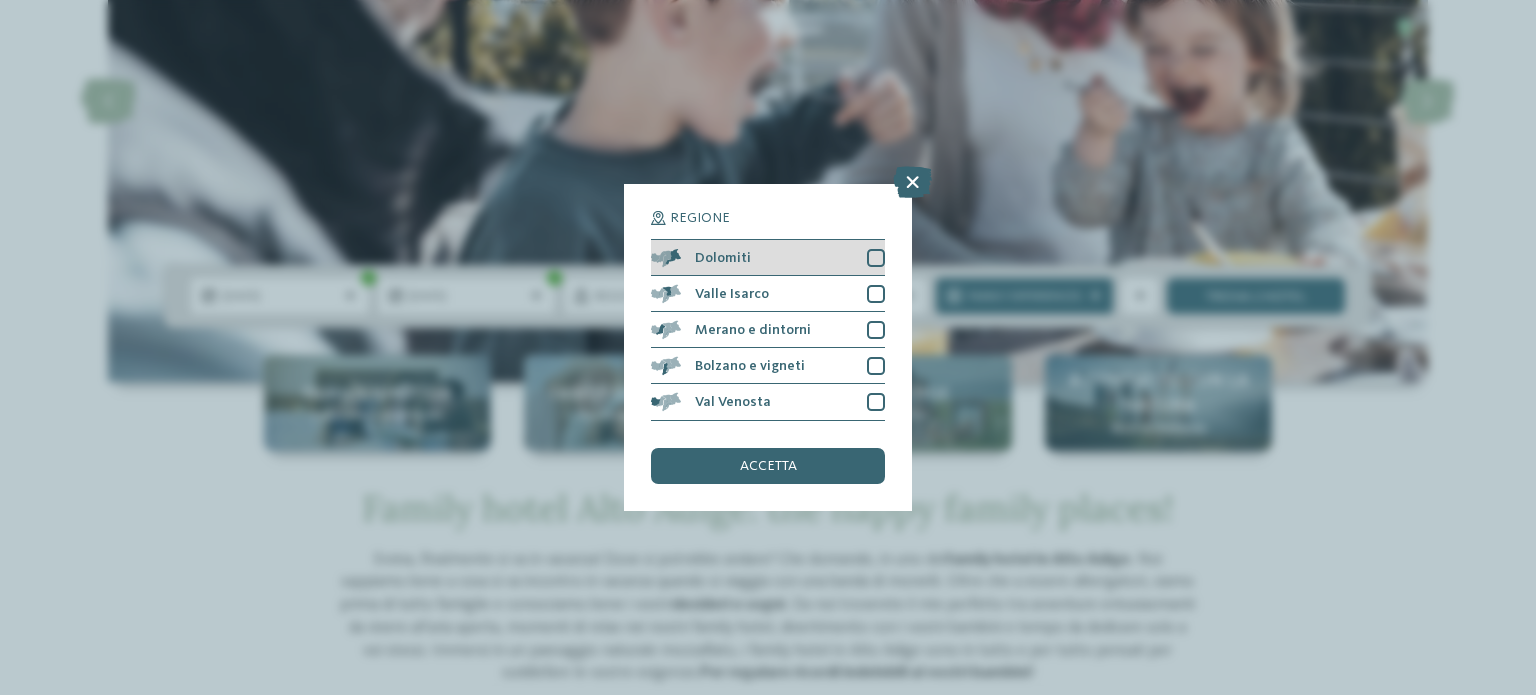 click at bounding box center (876, 258) 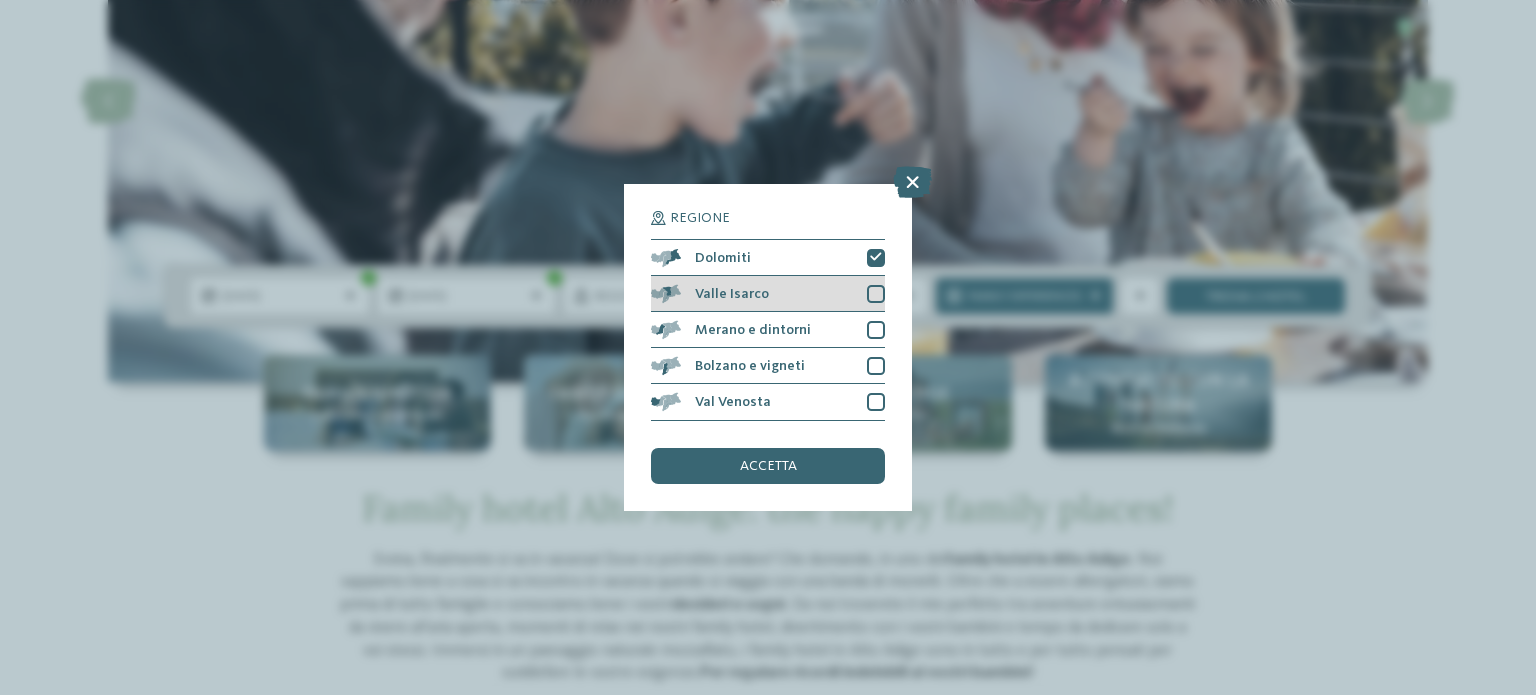 click at bounding box center (876, 294) 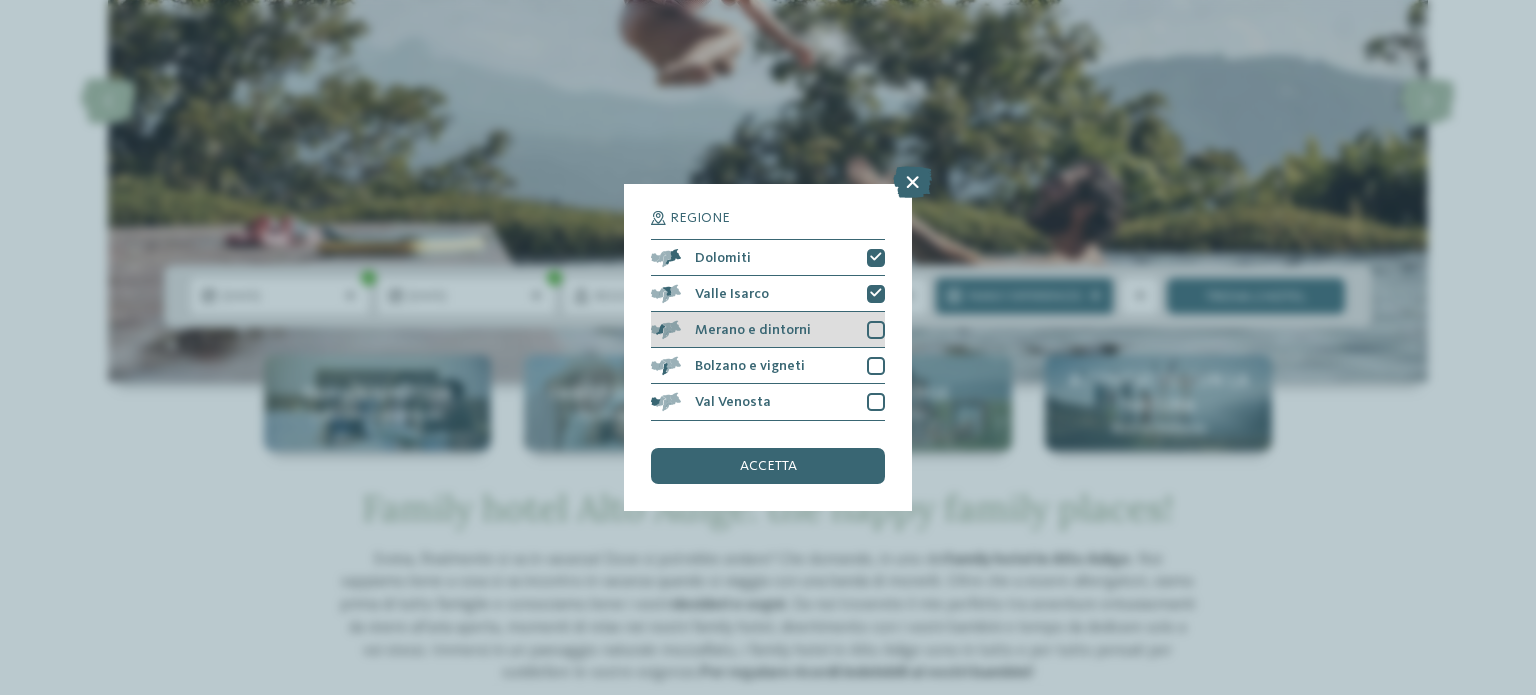 click at bounding box center (876, 330) 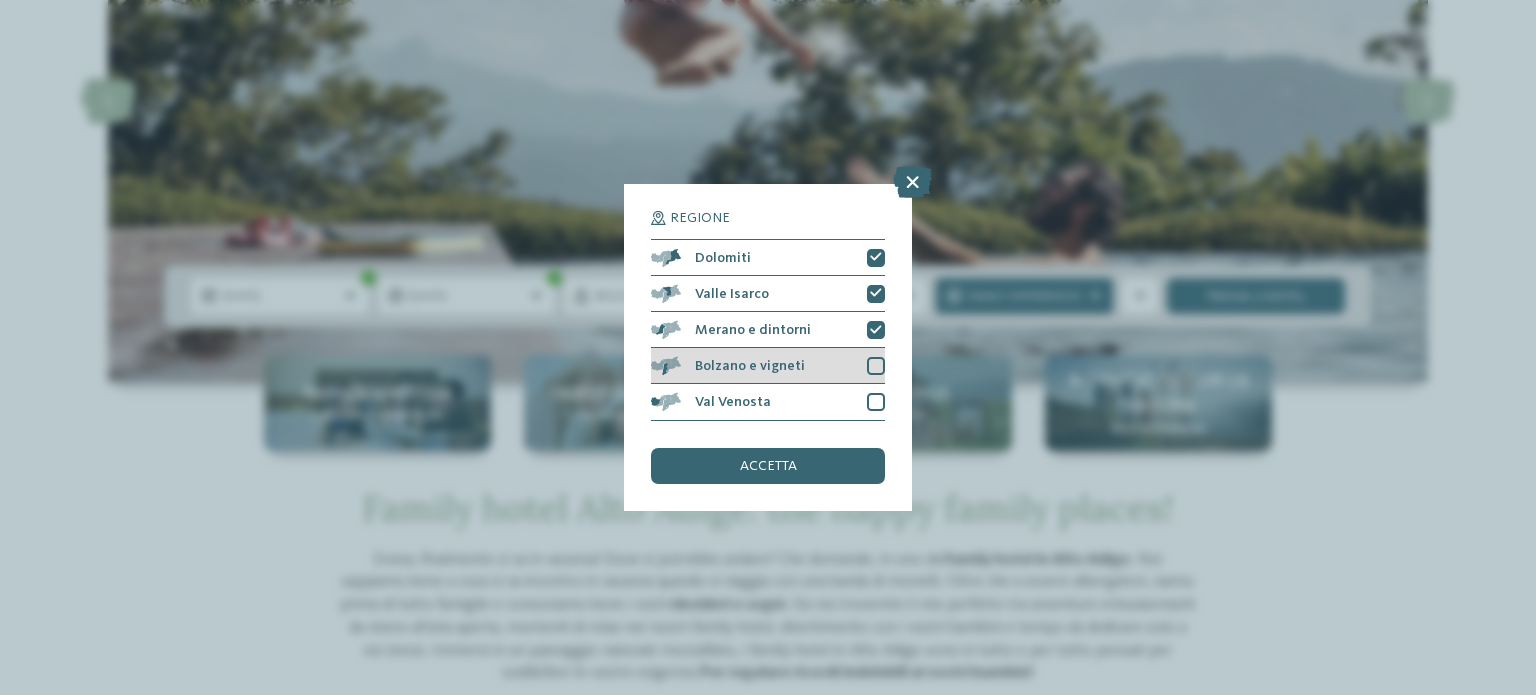click at bounding box center [876, 366] 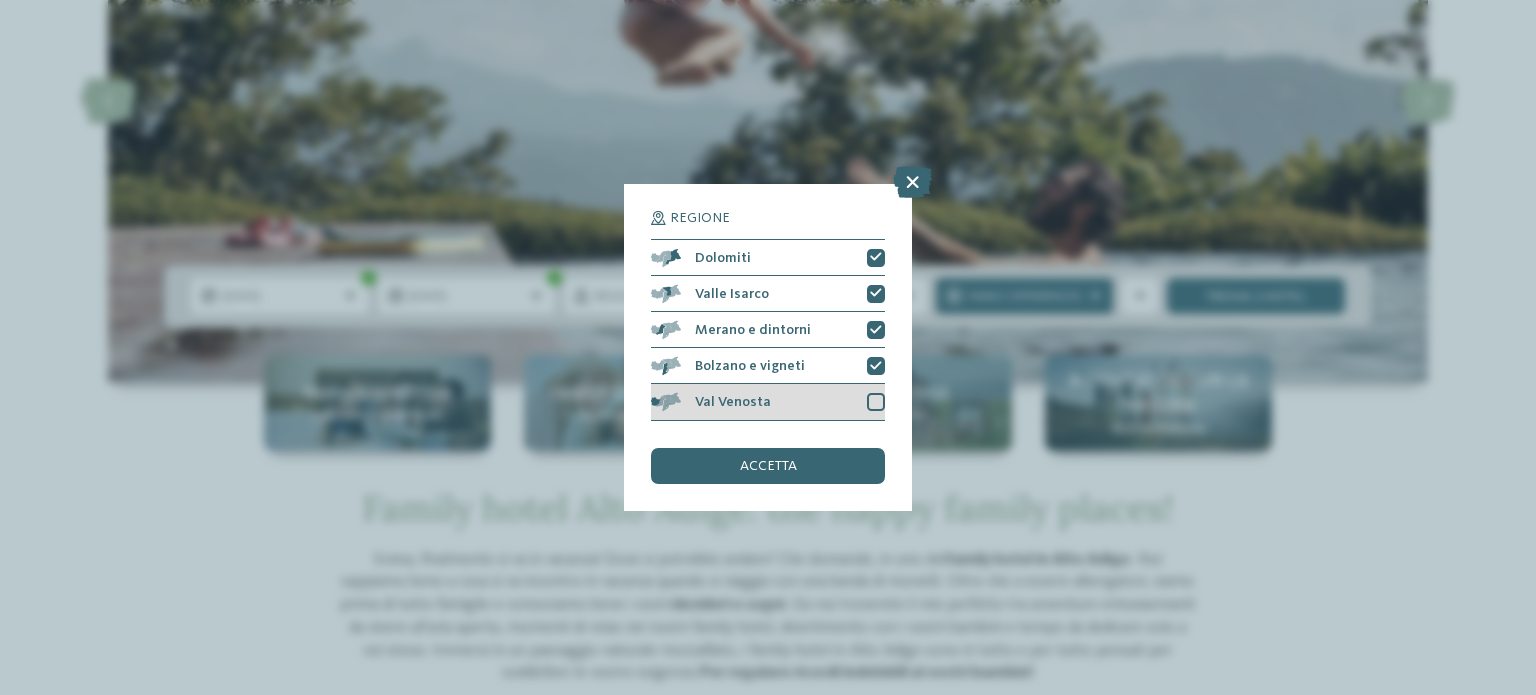 click at bounding box center [876, 402] 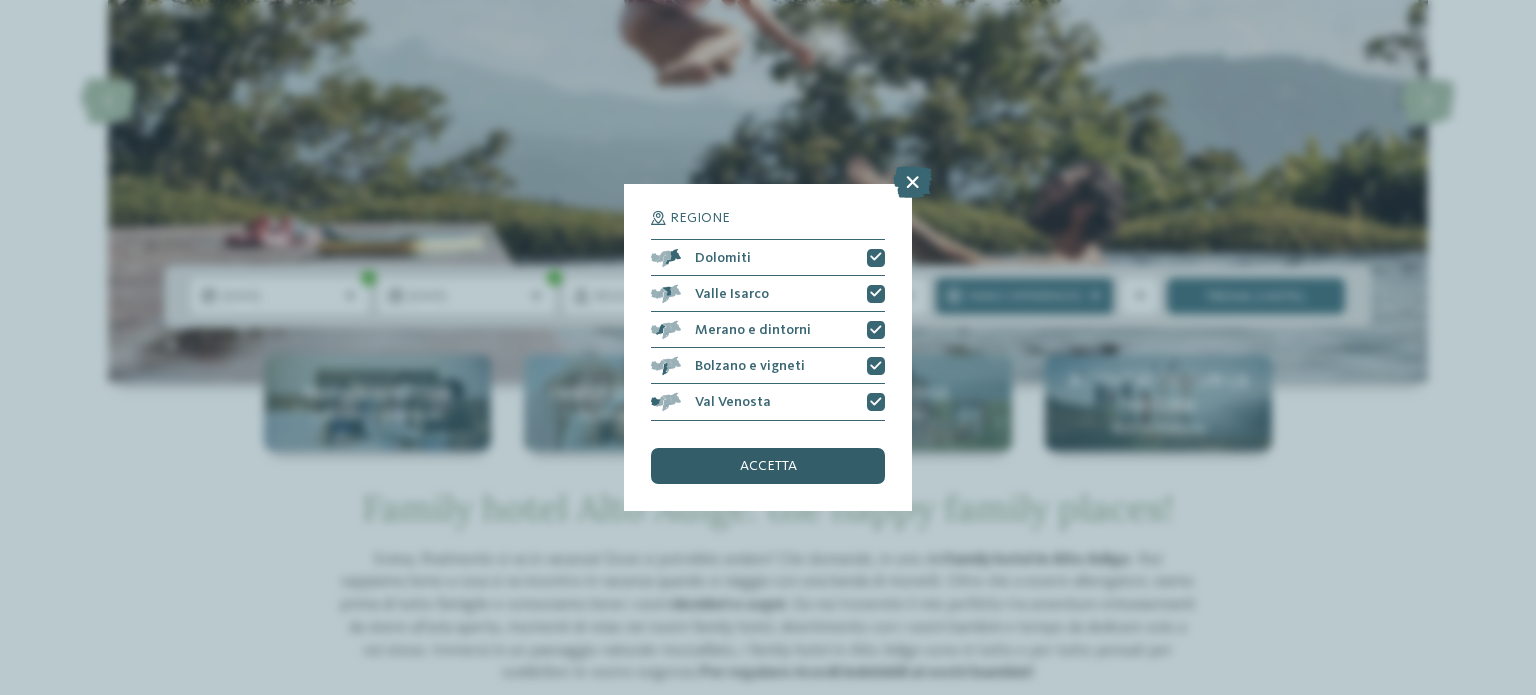 click on "accetta" at bounding box center [768, 466] 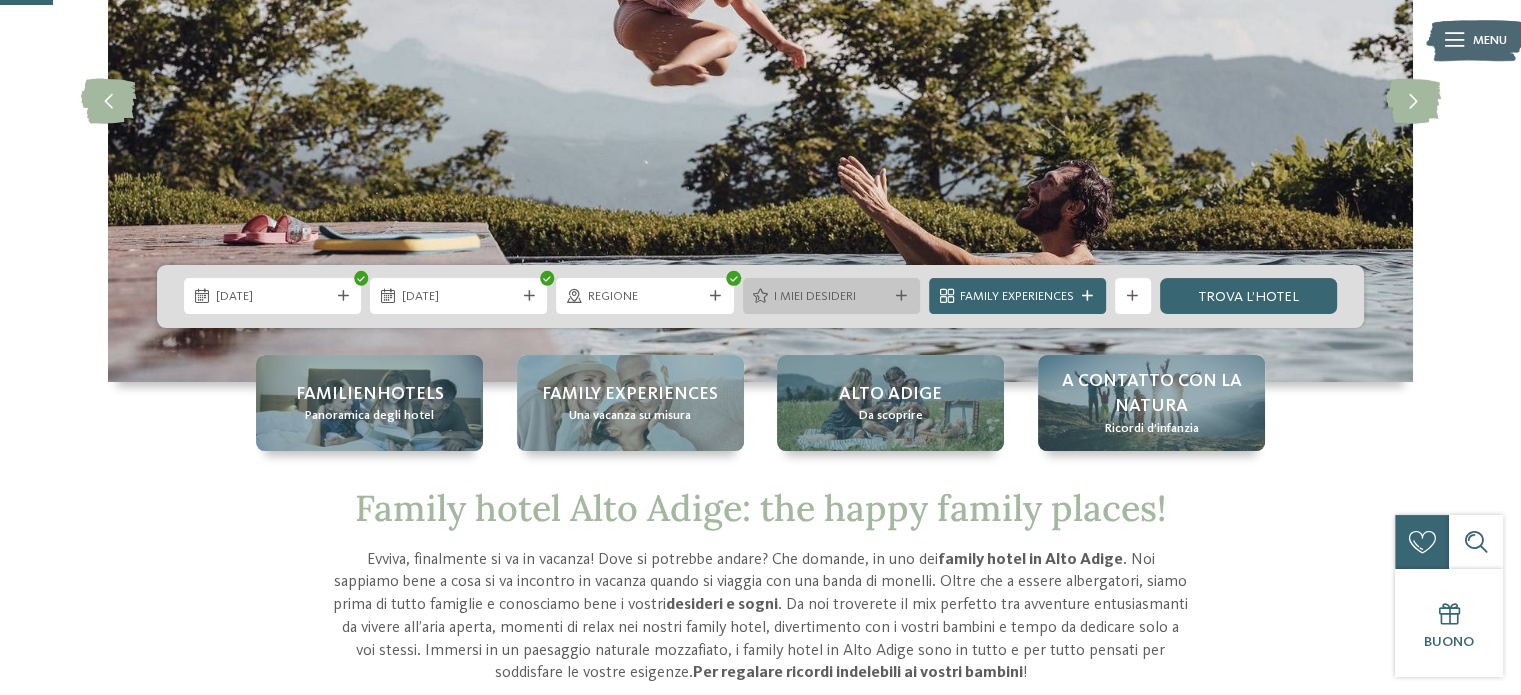 click on "I miei desideri" at bounding box center (831, 296) 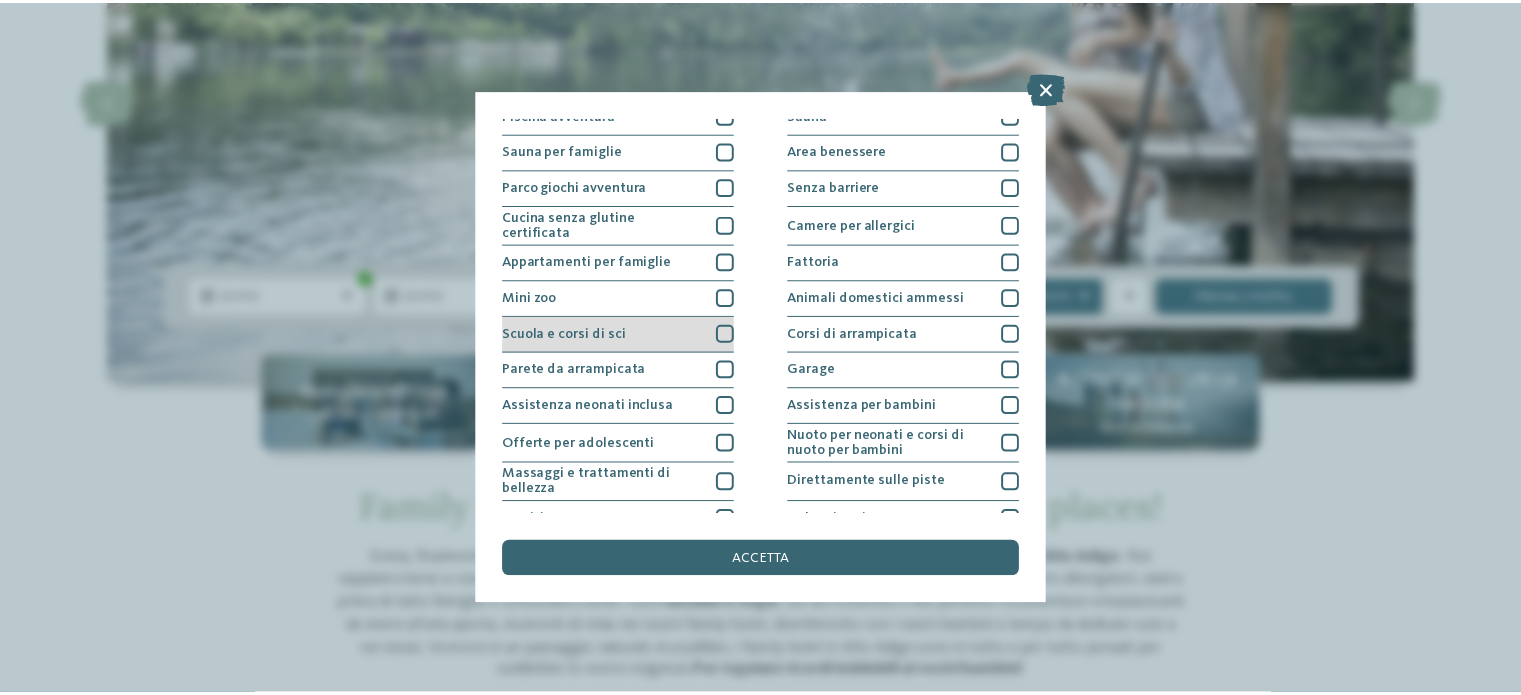 scroll, scrollTop: 88, scrollLeft: 0, axis: vertical 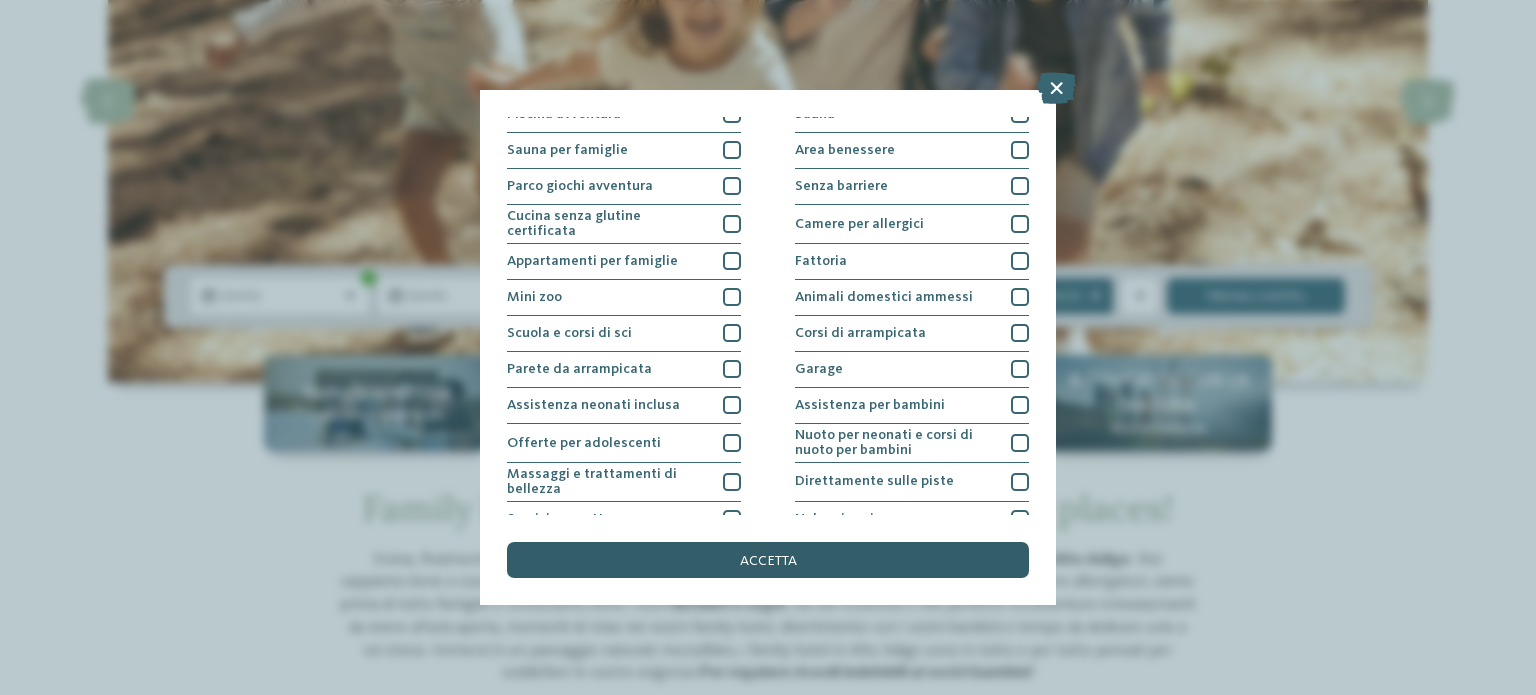 click on "accetta" at bounding box center [768, 560] 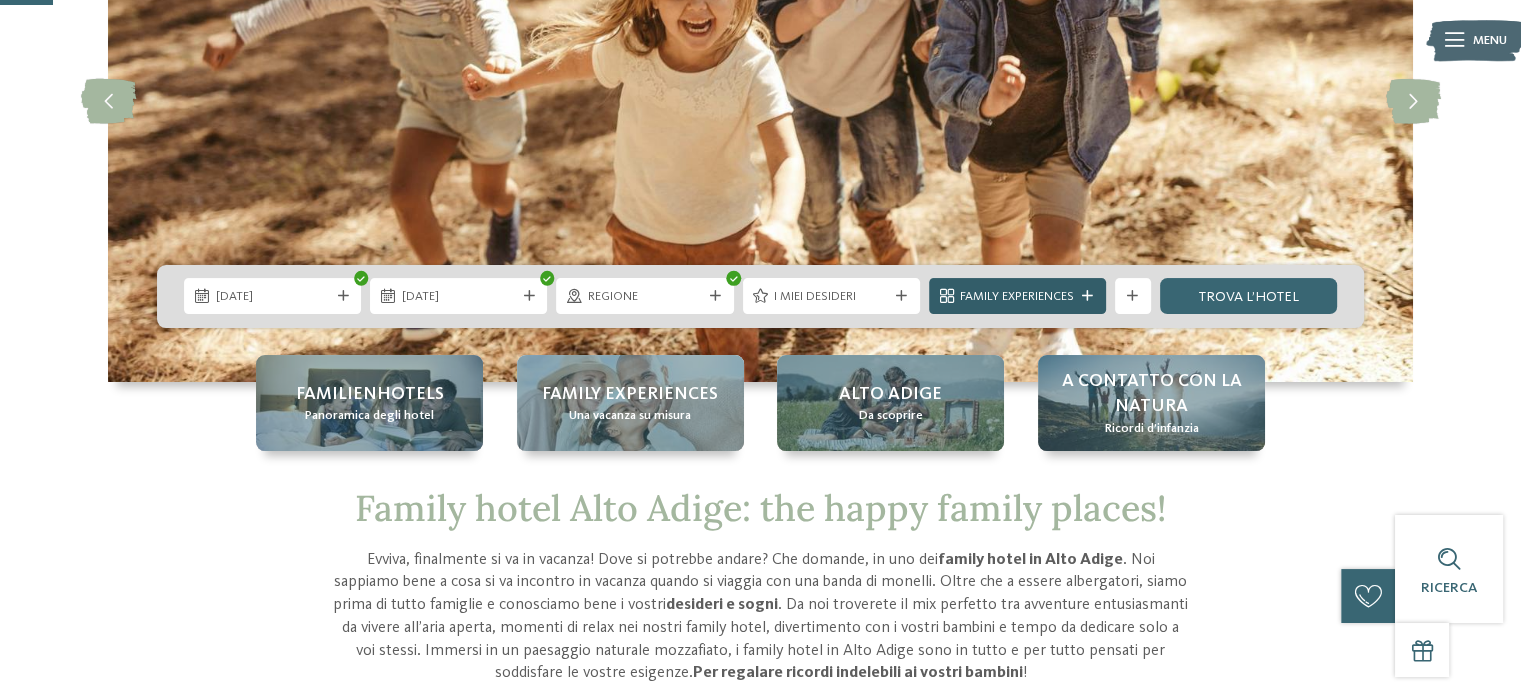click on "Family Experiences" at bounding box center (1017, 297) 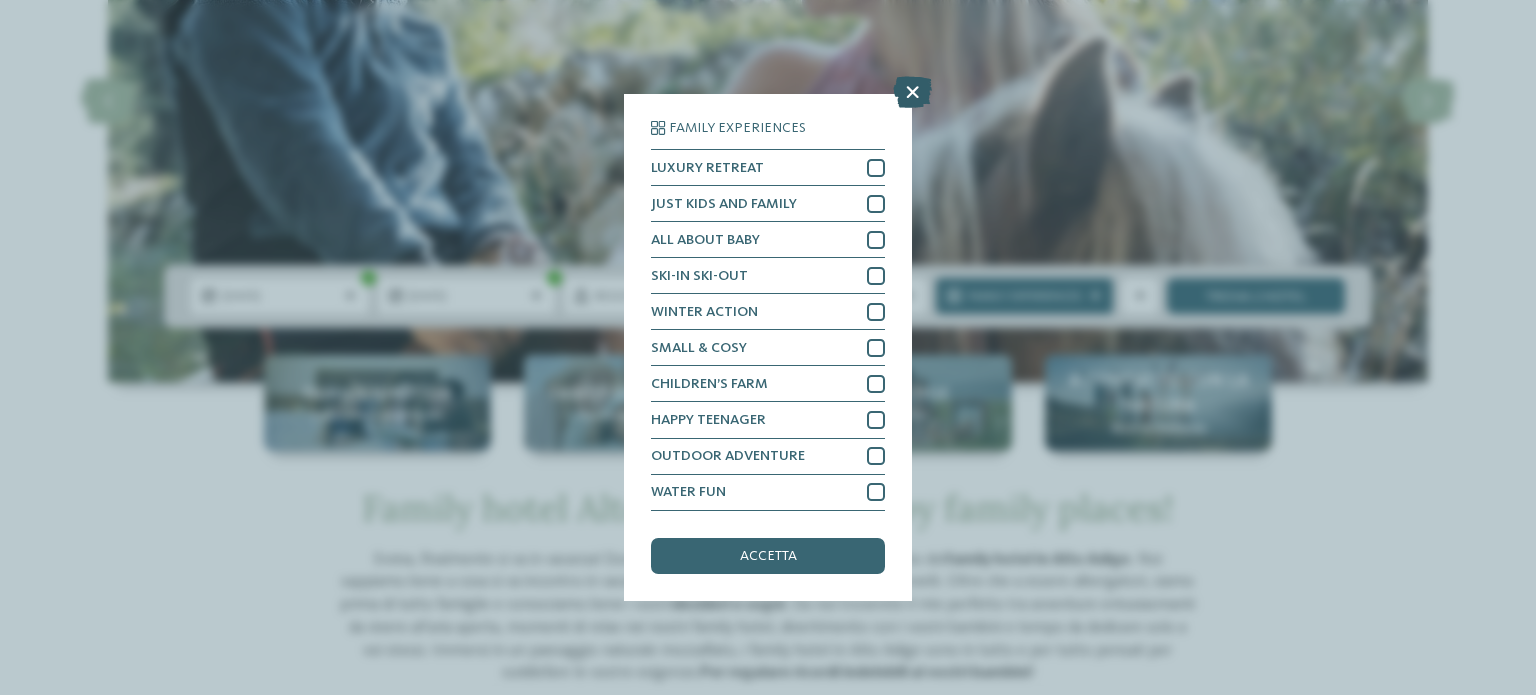 click at bounding box center (912, 93) 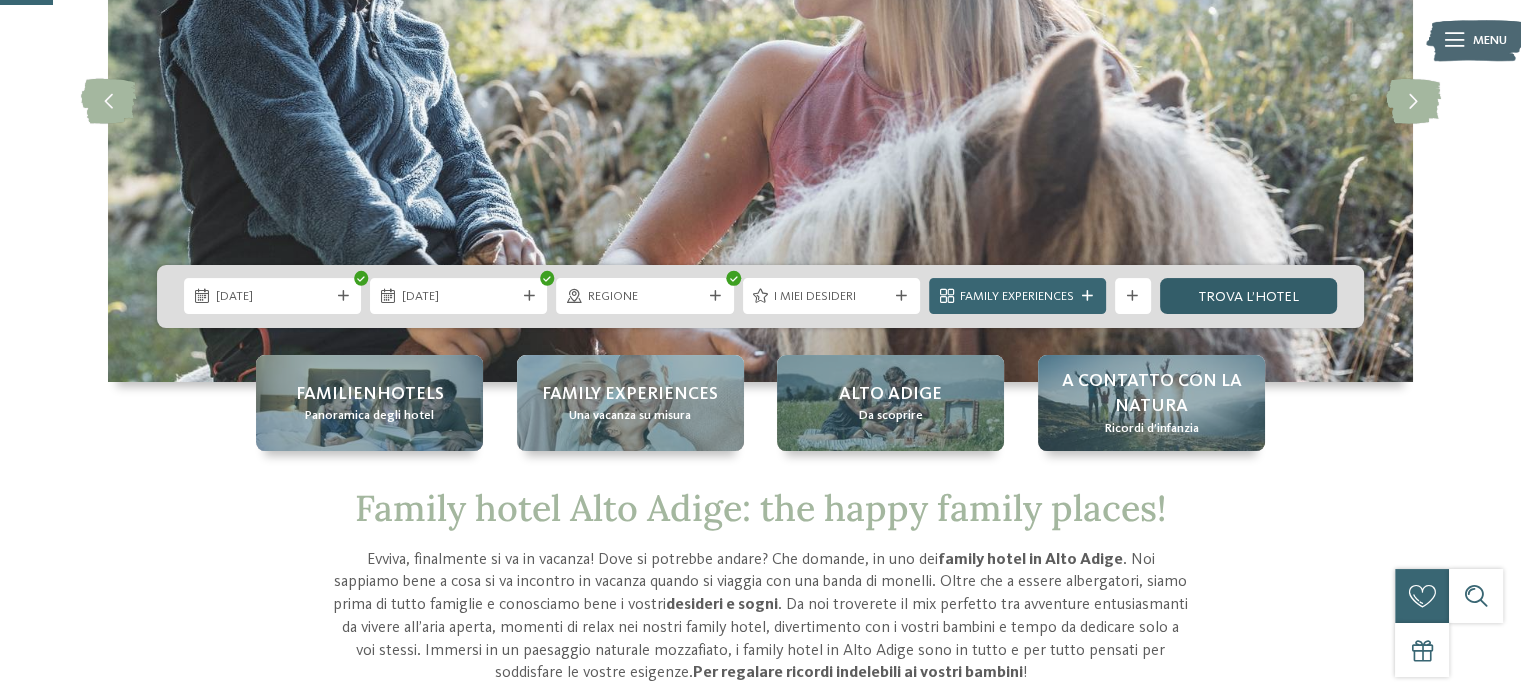 click on "trova l’hotel" at bounding box center (1248, 296) 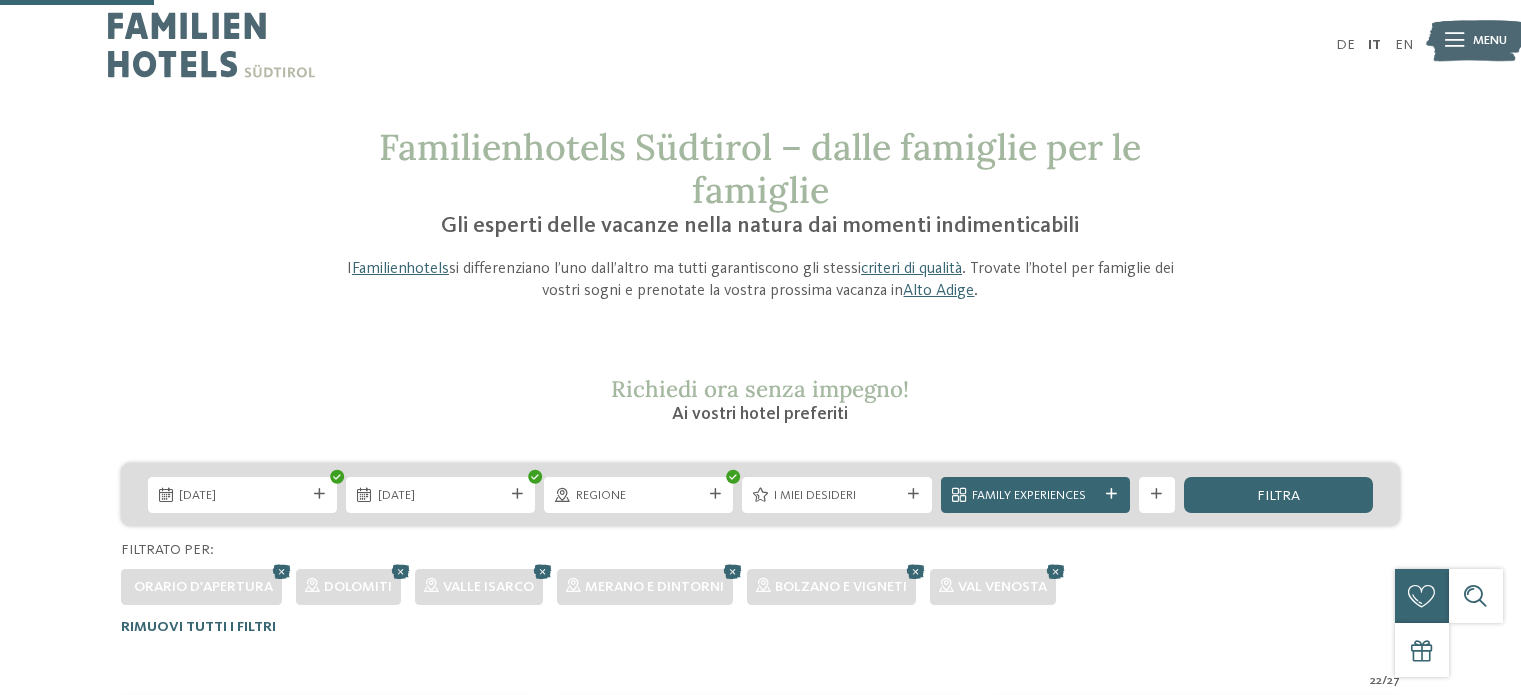 scroll, scrollTop: 592, scrollLeft: 0, axis: vertical 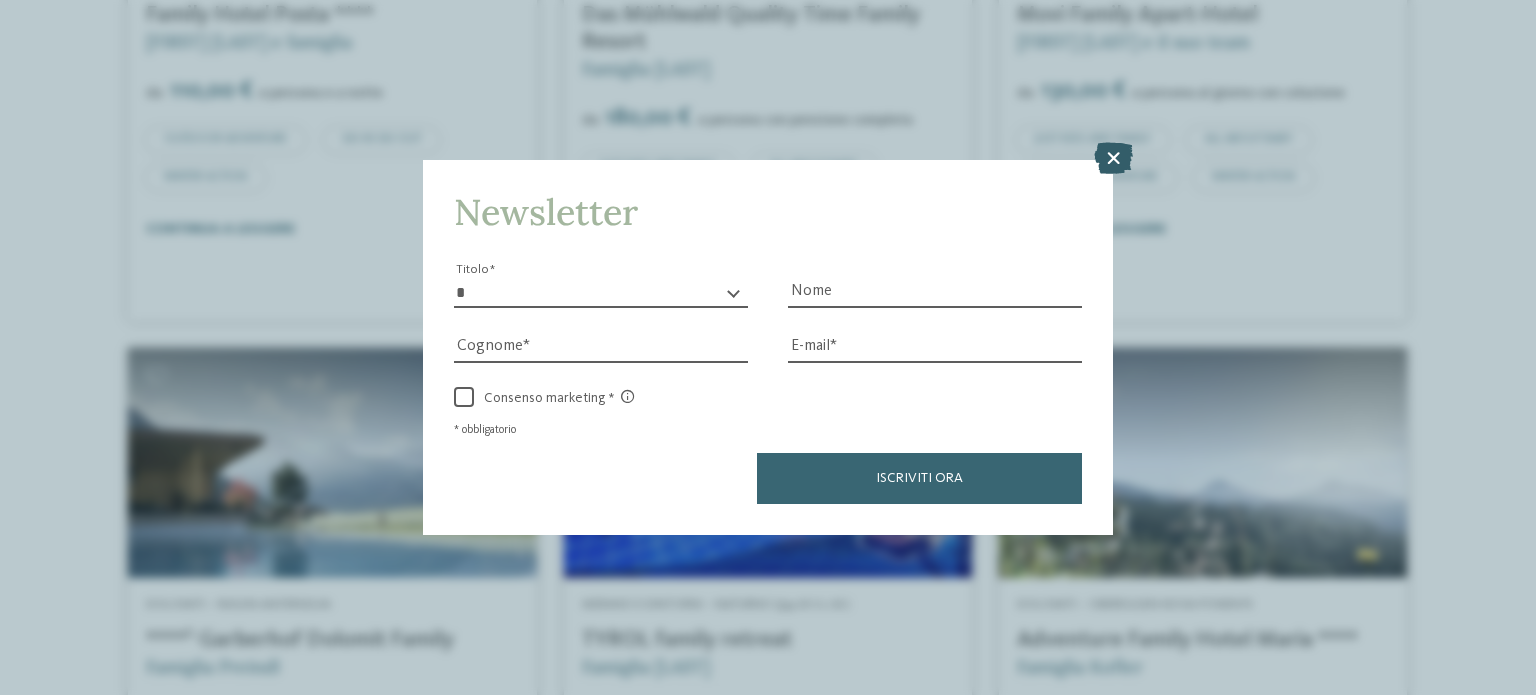 click at bounding box center [1113, 158] 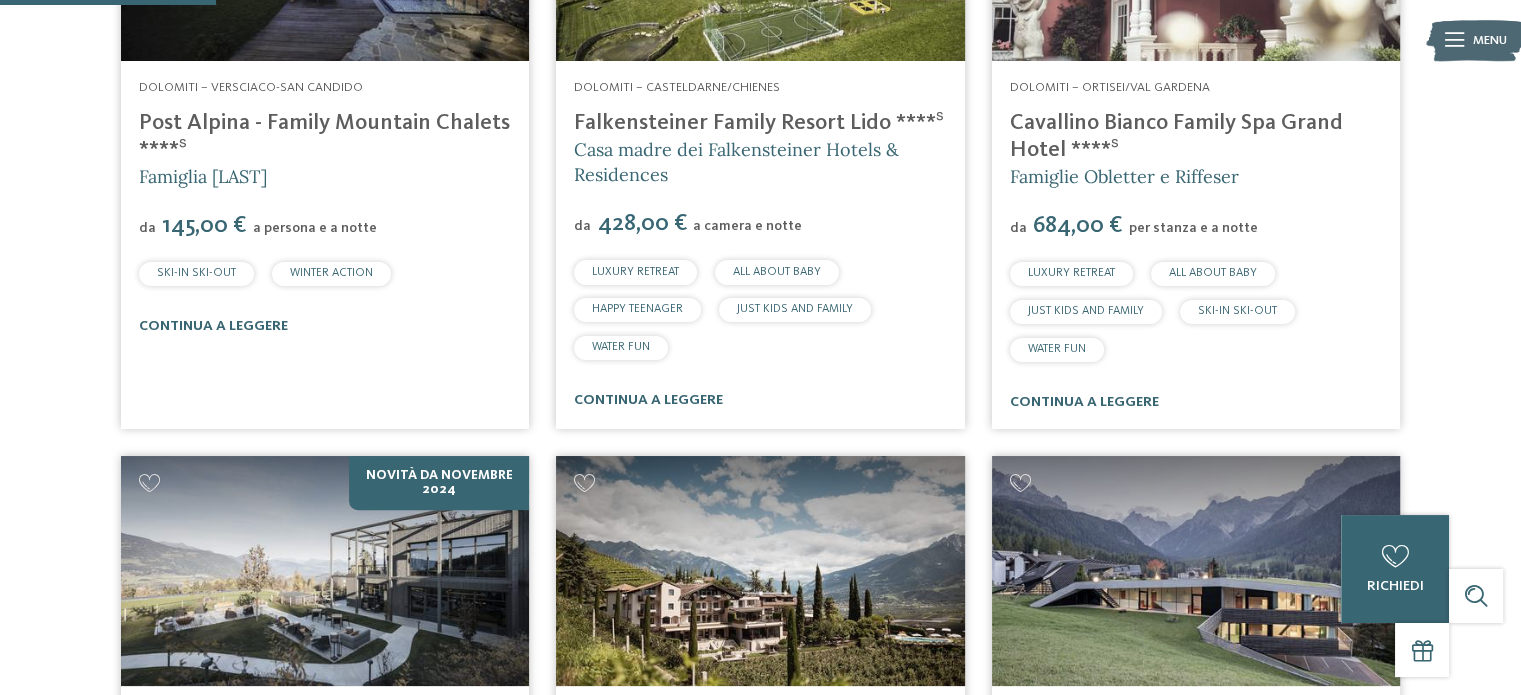 scroll, scrollTop: 832, scrollLeft: 0, axis: vertical 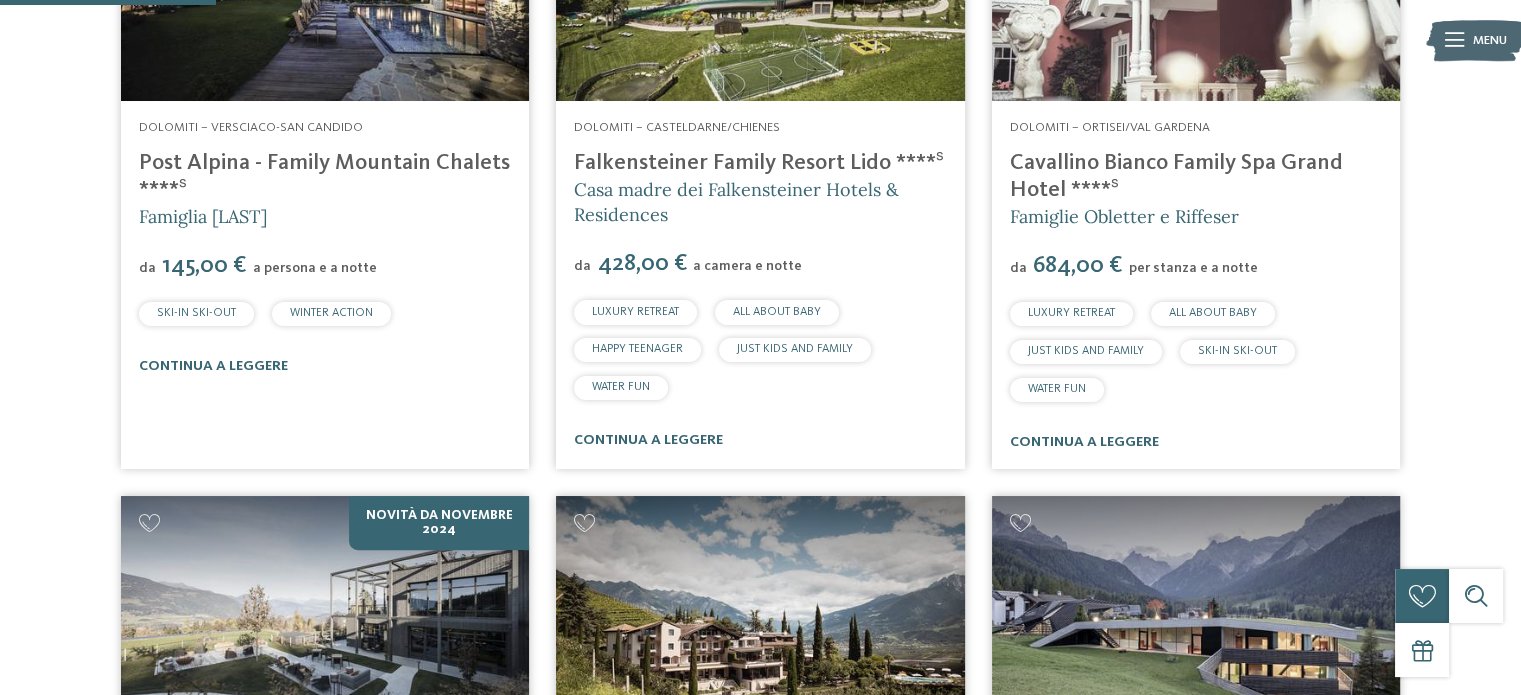 click on "Falkensteiner Family Resort Lido ****ˢ" at bounding box center (759, 163) 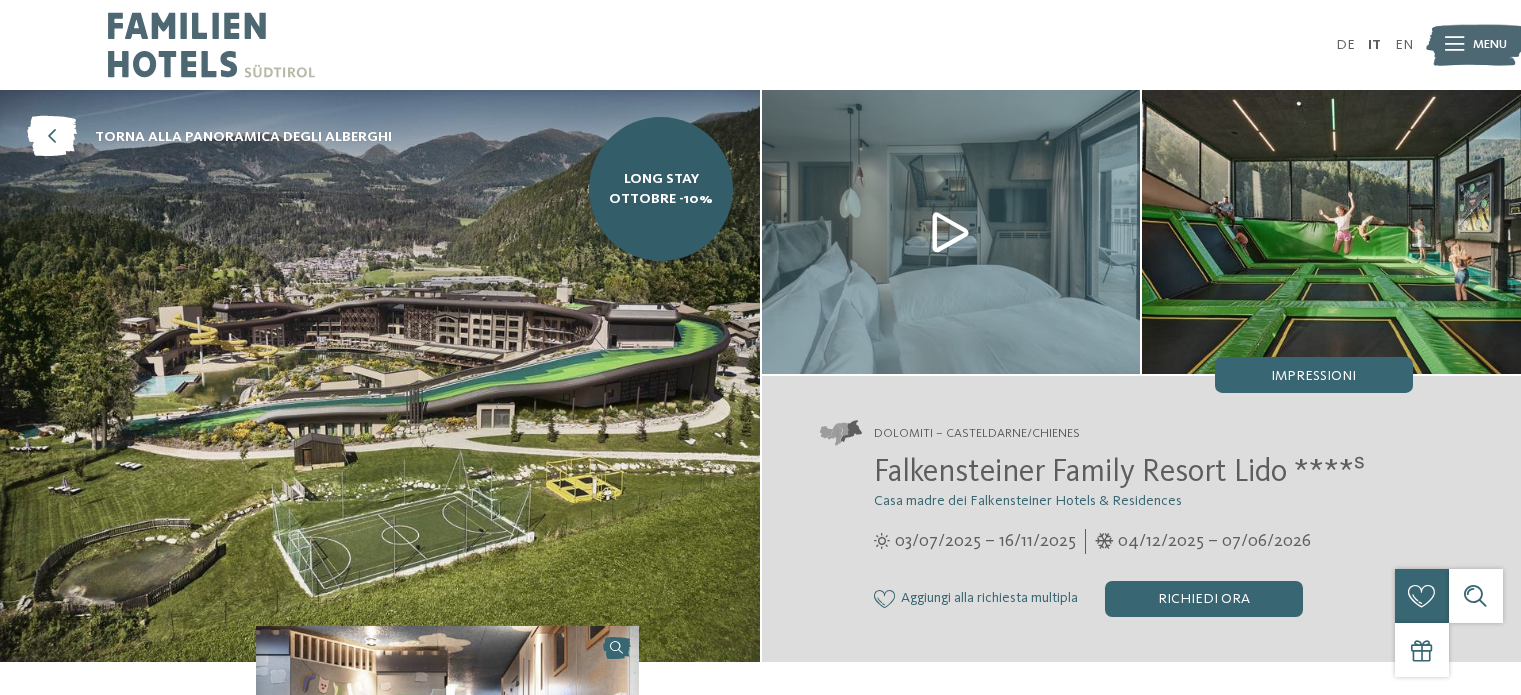 scroll, scrollTop: 0, scrollLeft: 0, axis: both 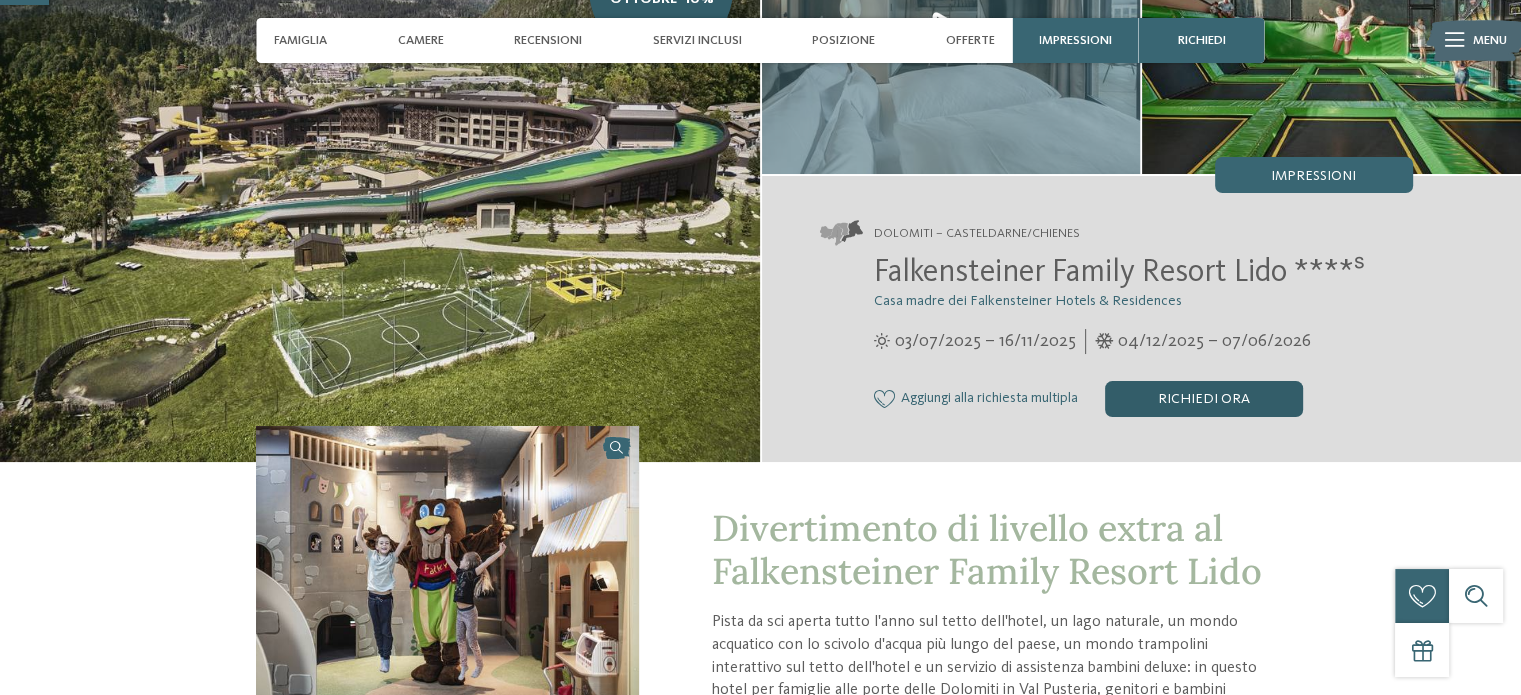 click on "Richiedi ora" at bounding box center (1204, 399) 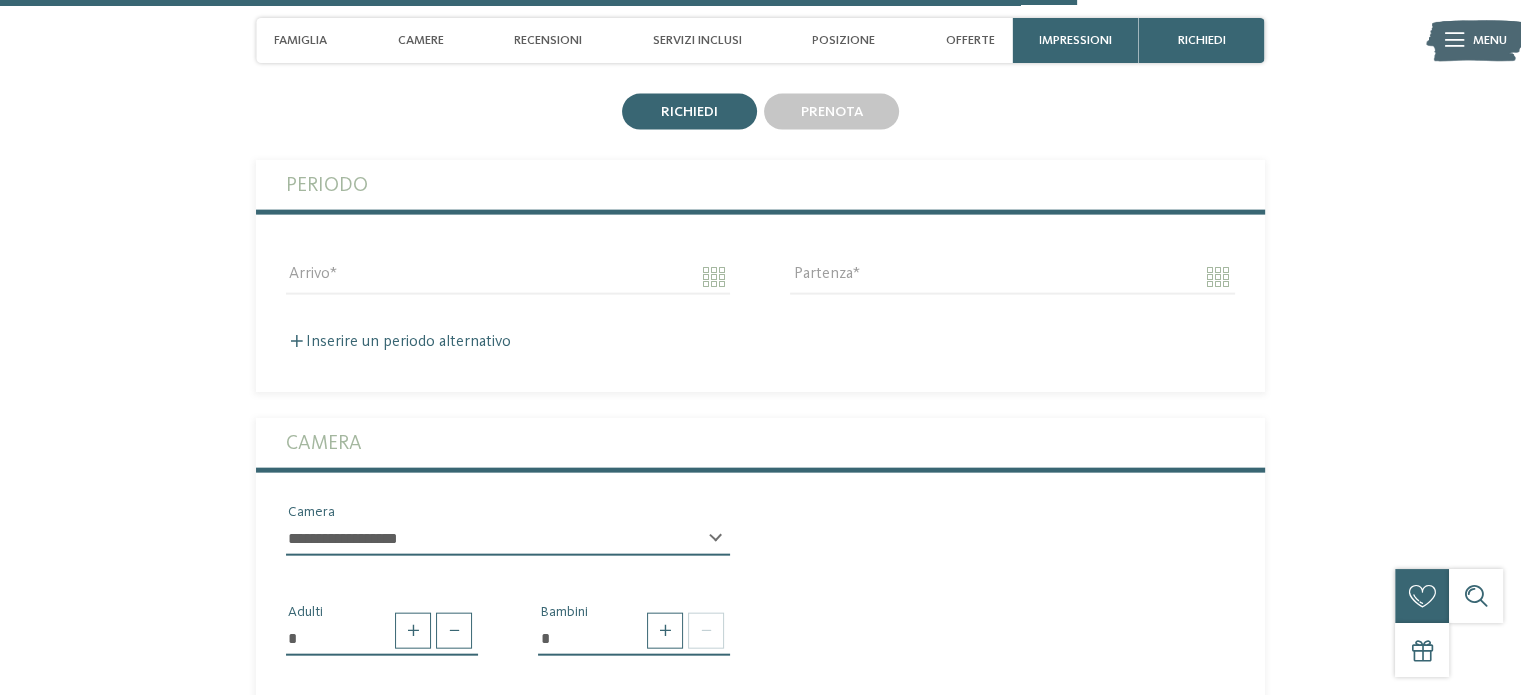 scroll, scrollTop: 4412, scrollLeft: 0, axis: vertical 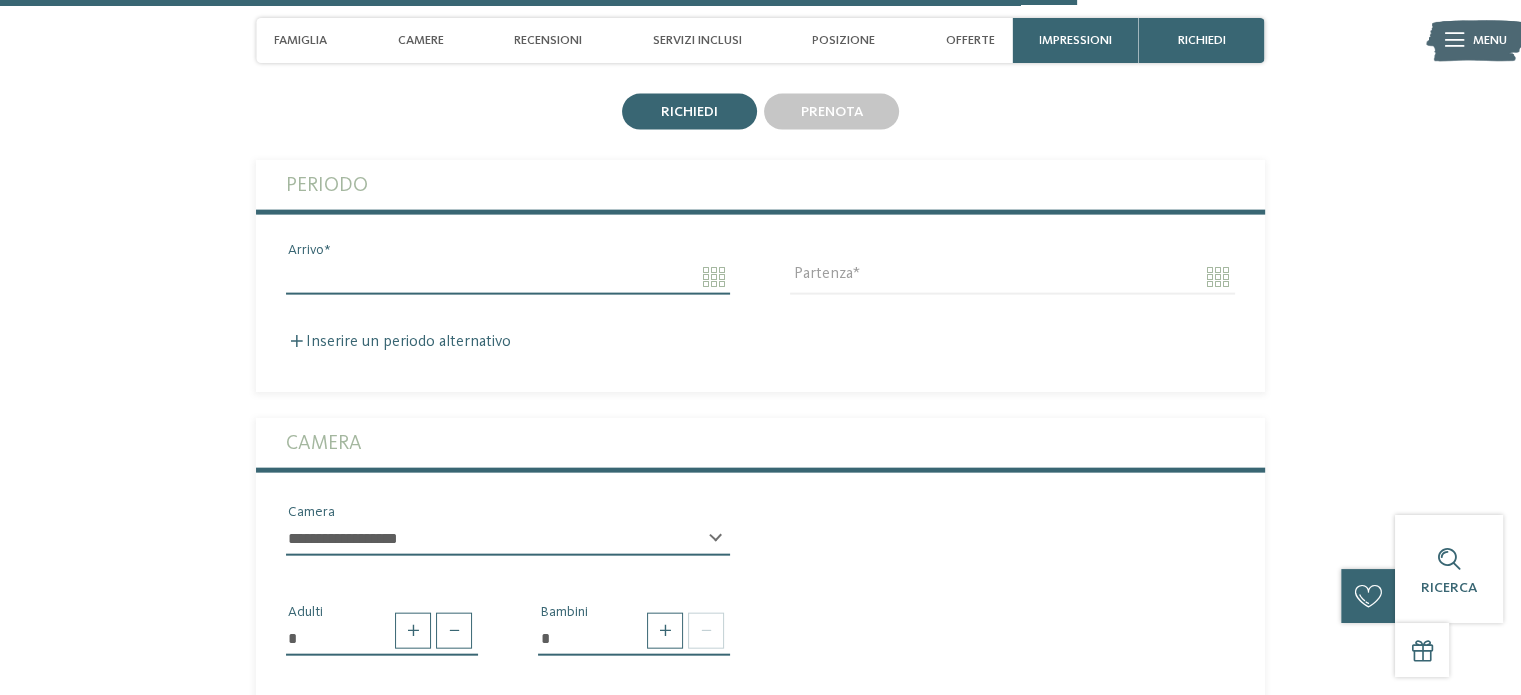 click on "Arrivo" at bounding box center [508, 277] 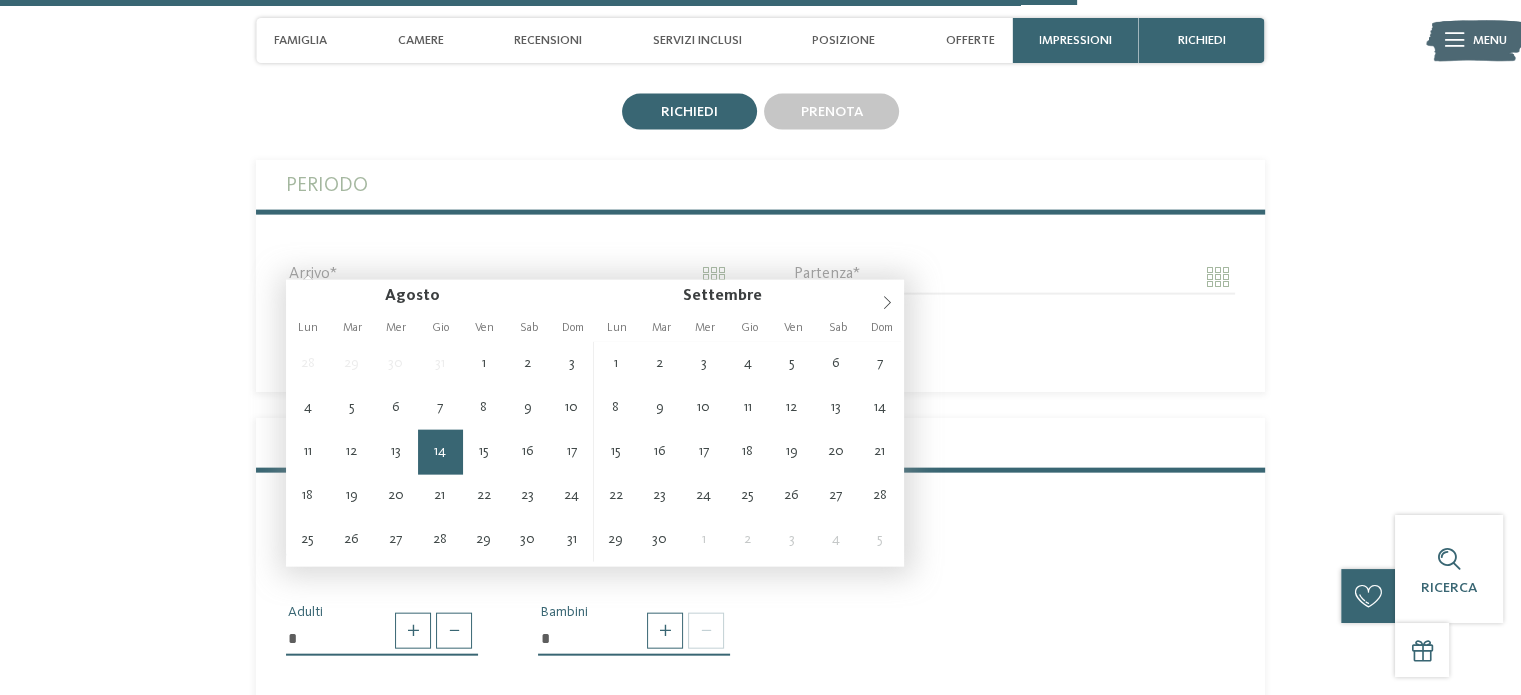 type on "**********" 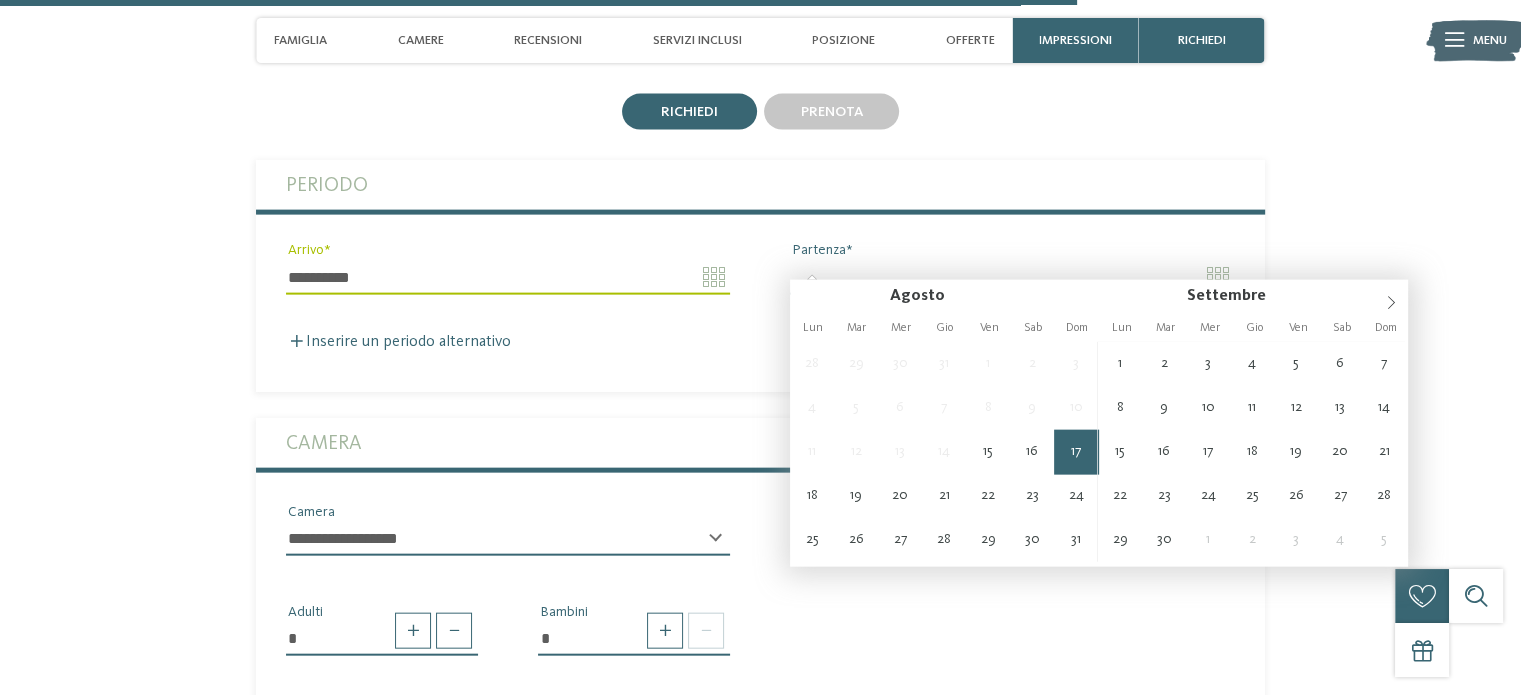 type on "**********" 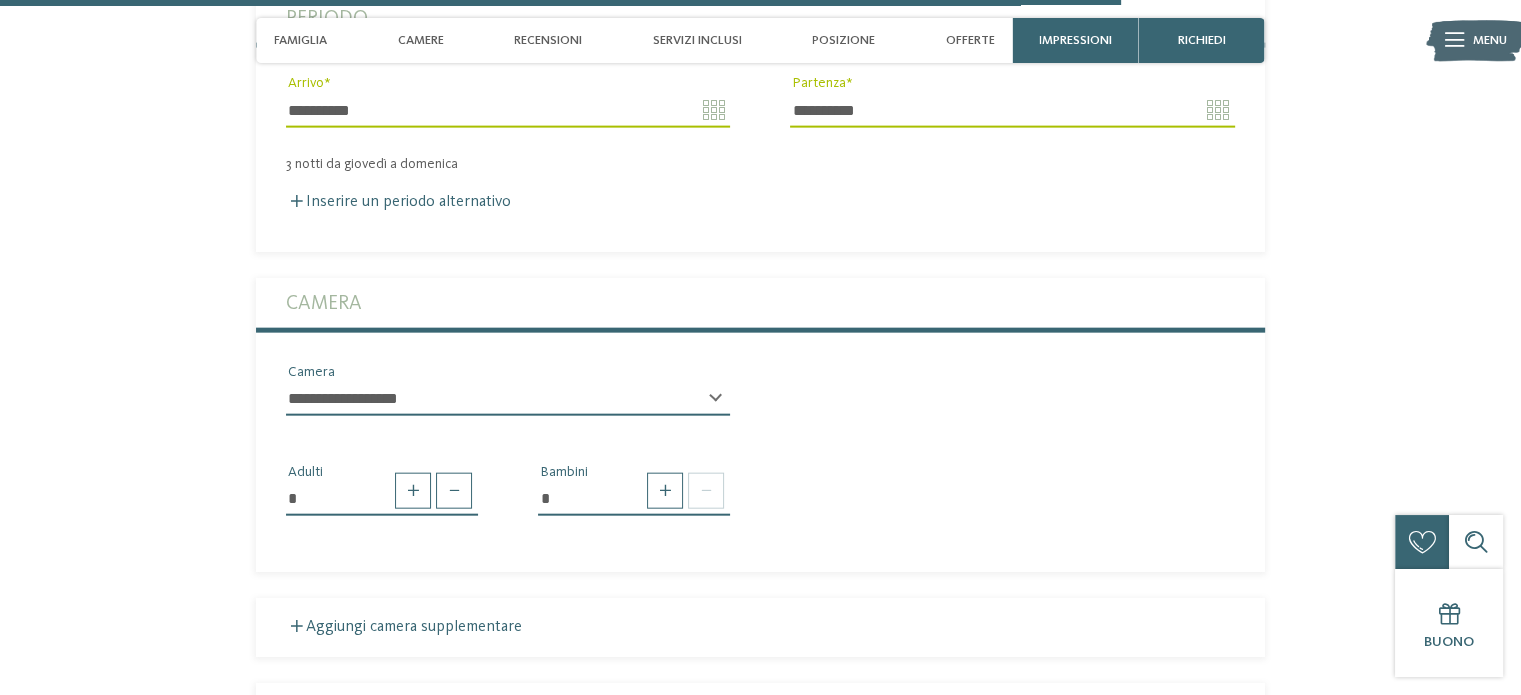 scroll, scrollTop: 4612, scrollLeft: 0, axis: vertical 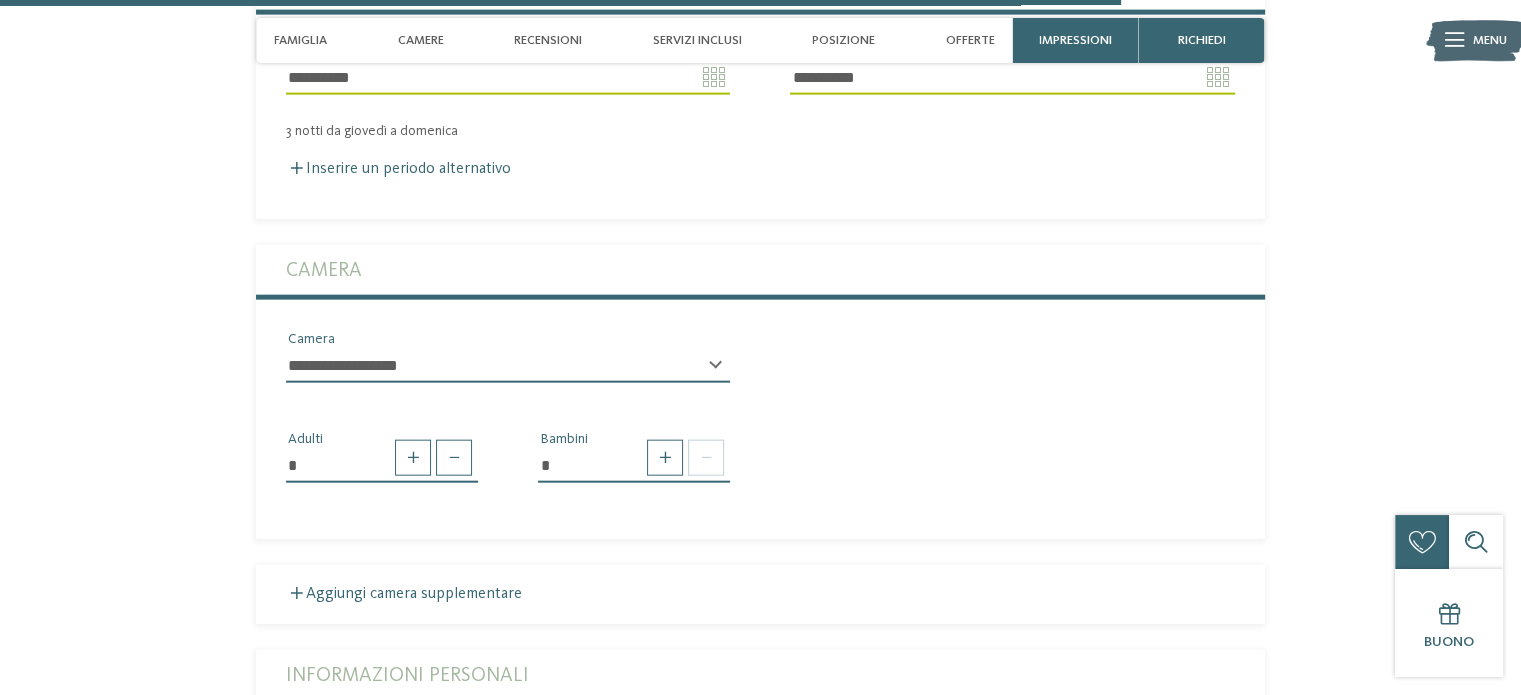 click on "**********" at bounding box center (508, 366) 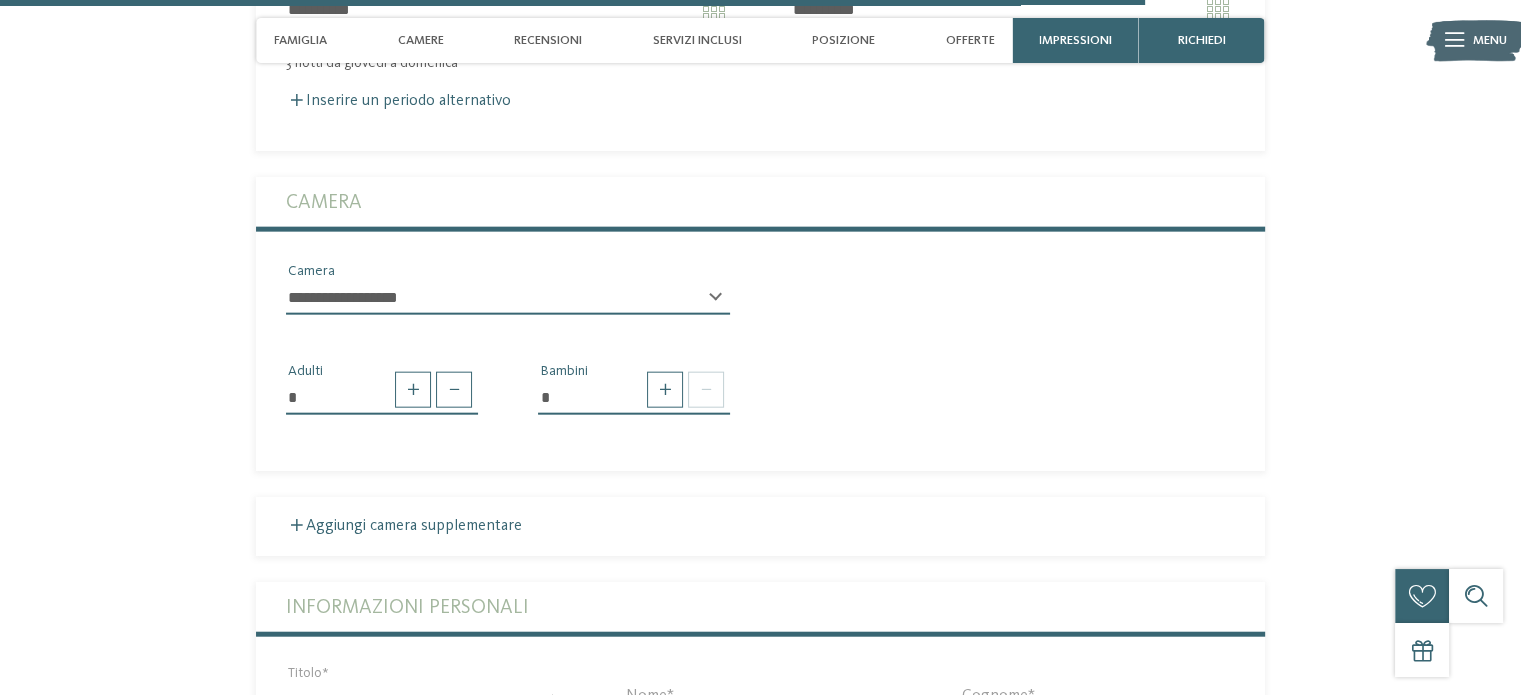scroll, scrollTop: 4712, scrollLeft: 0, axis: vertical 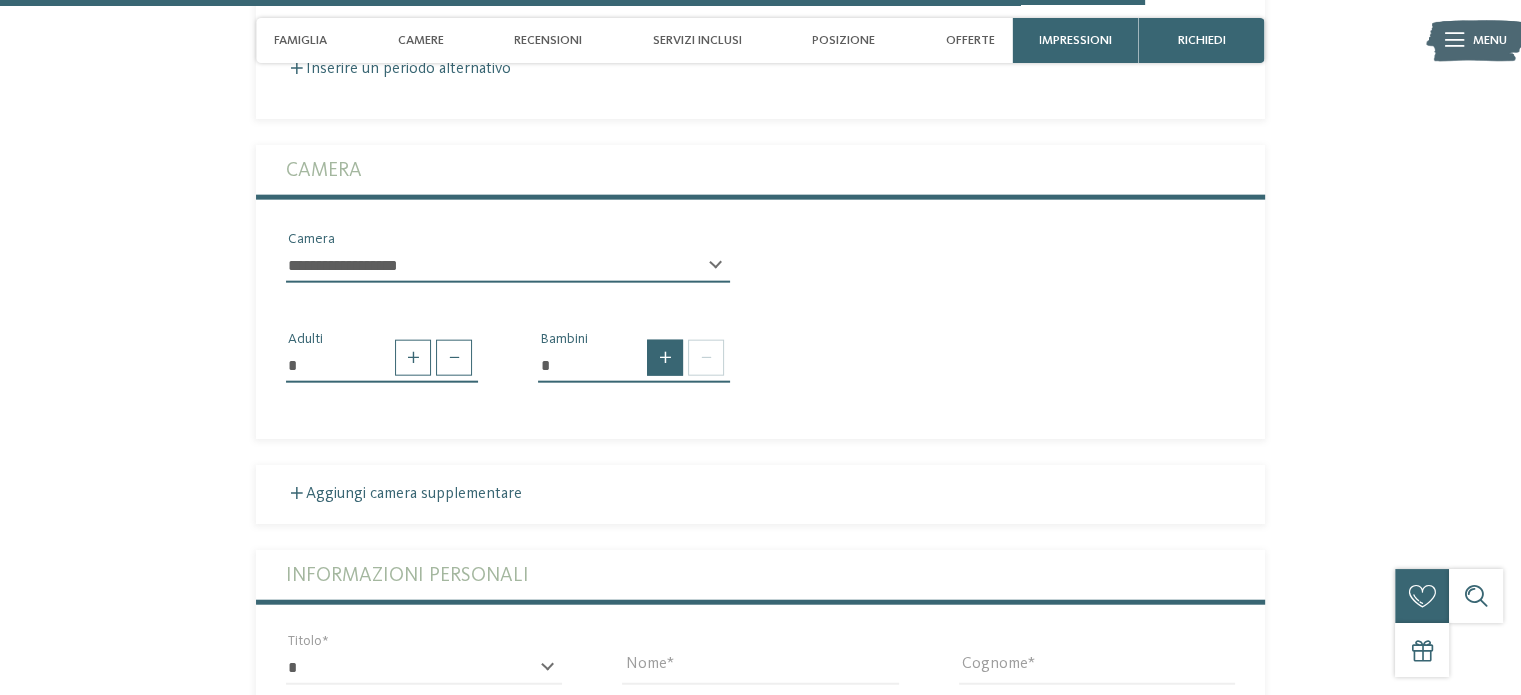 click at bounding box center [665, 358] 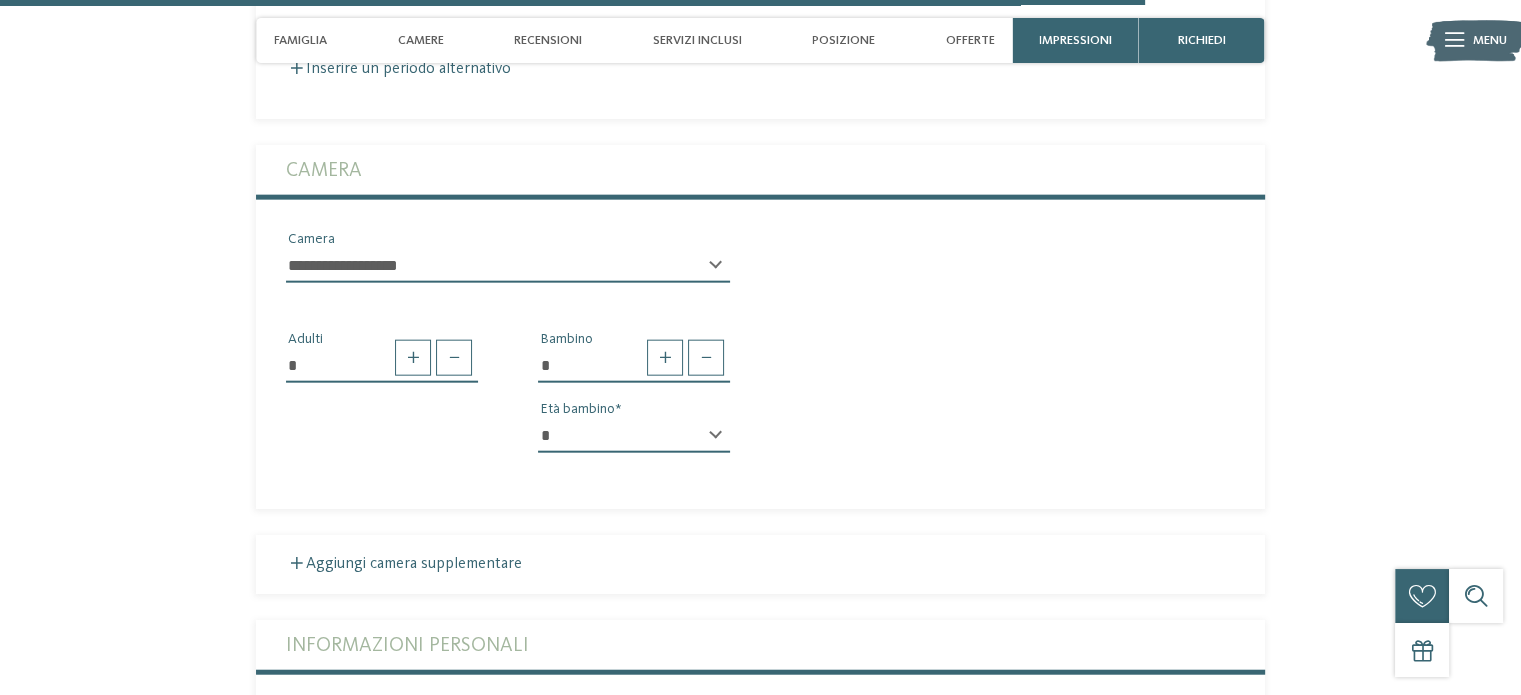 click on "*     [NAME]       * * * * * * * * * * * ** ** ** ** ** ** ** **     Età [NAME]" at bounding box center [634, 399] 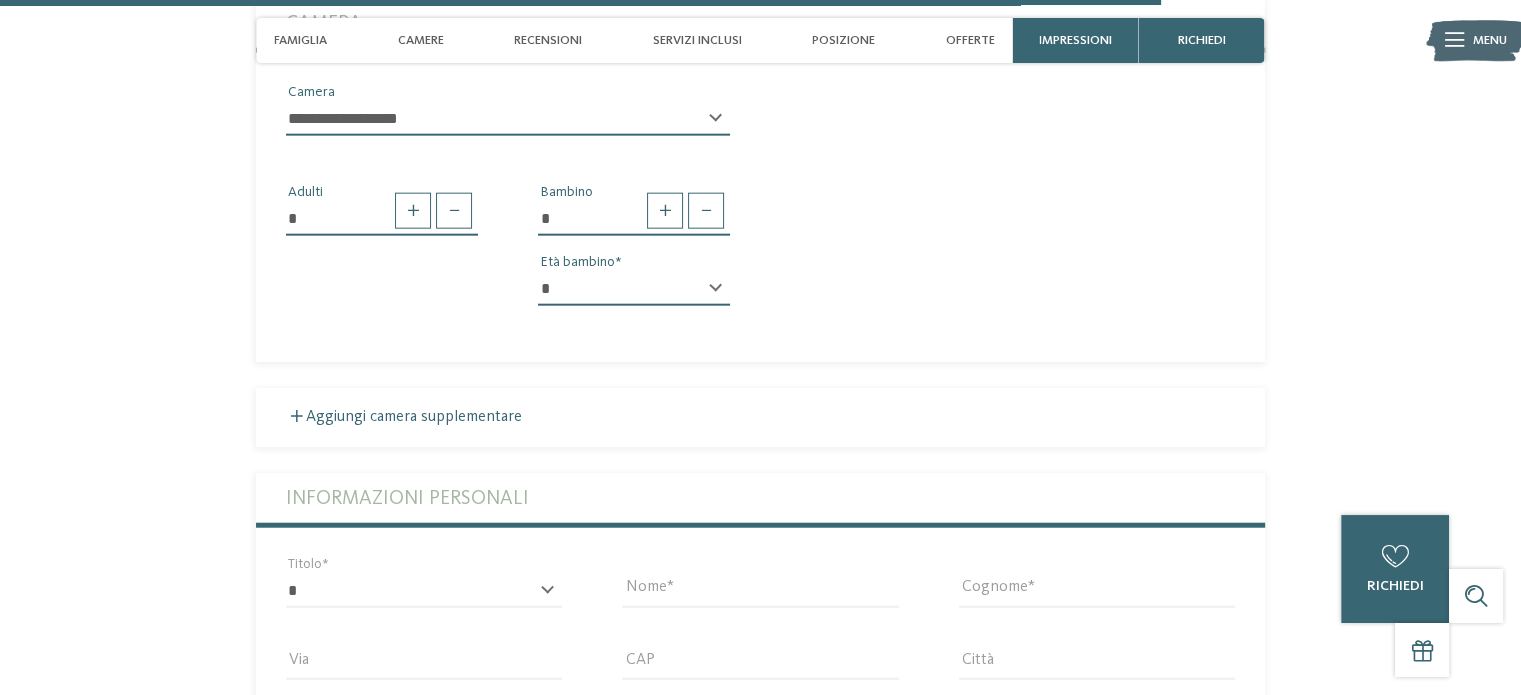 scroll, scrollTop: 4912, scrollLeft: 0, axis: vertical 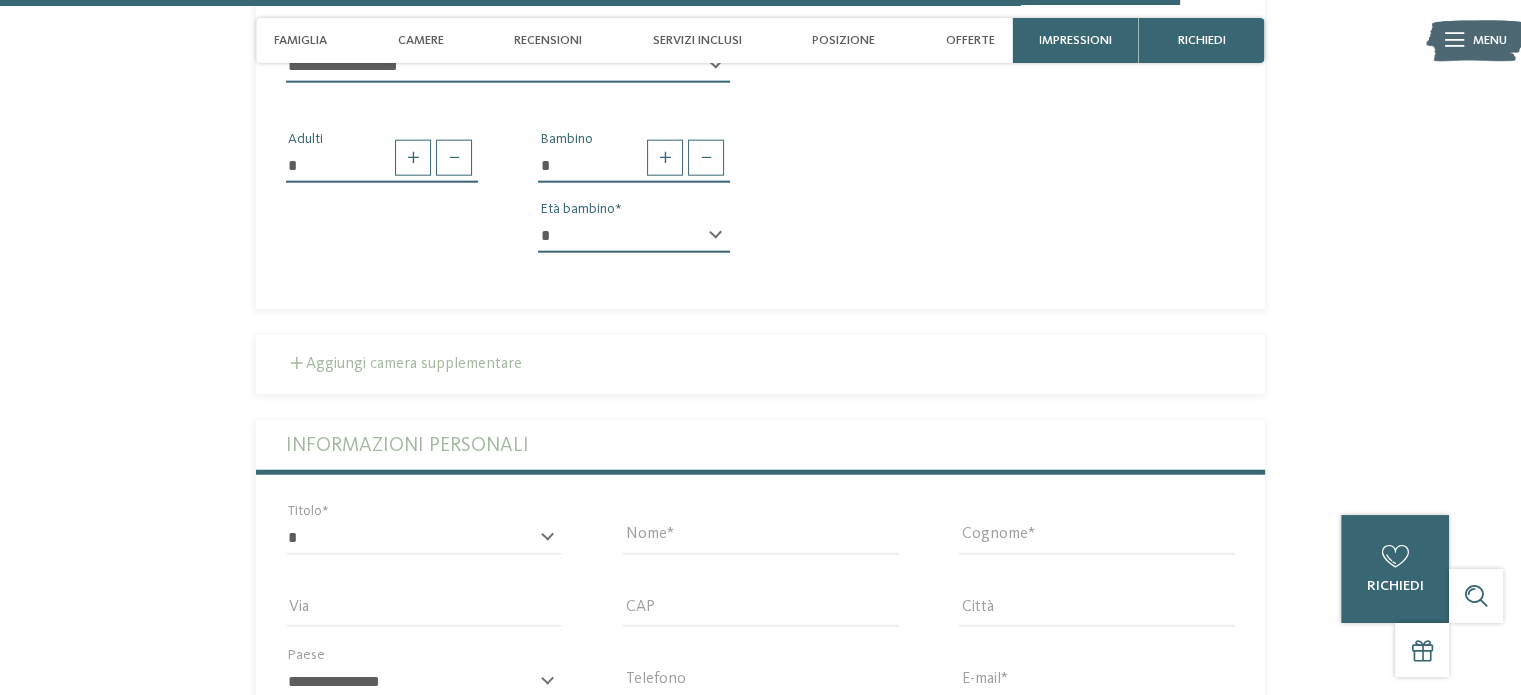 click on "Aggiungi camera supplementare" at bounding box center (404, 364) 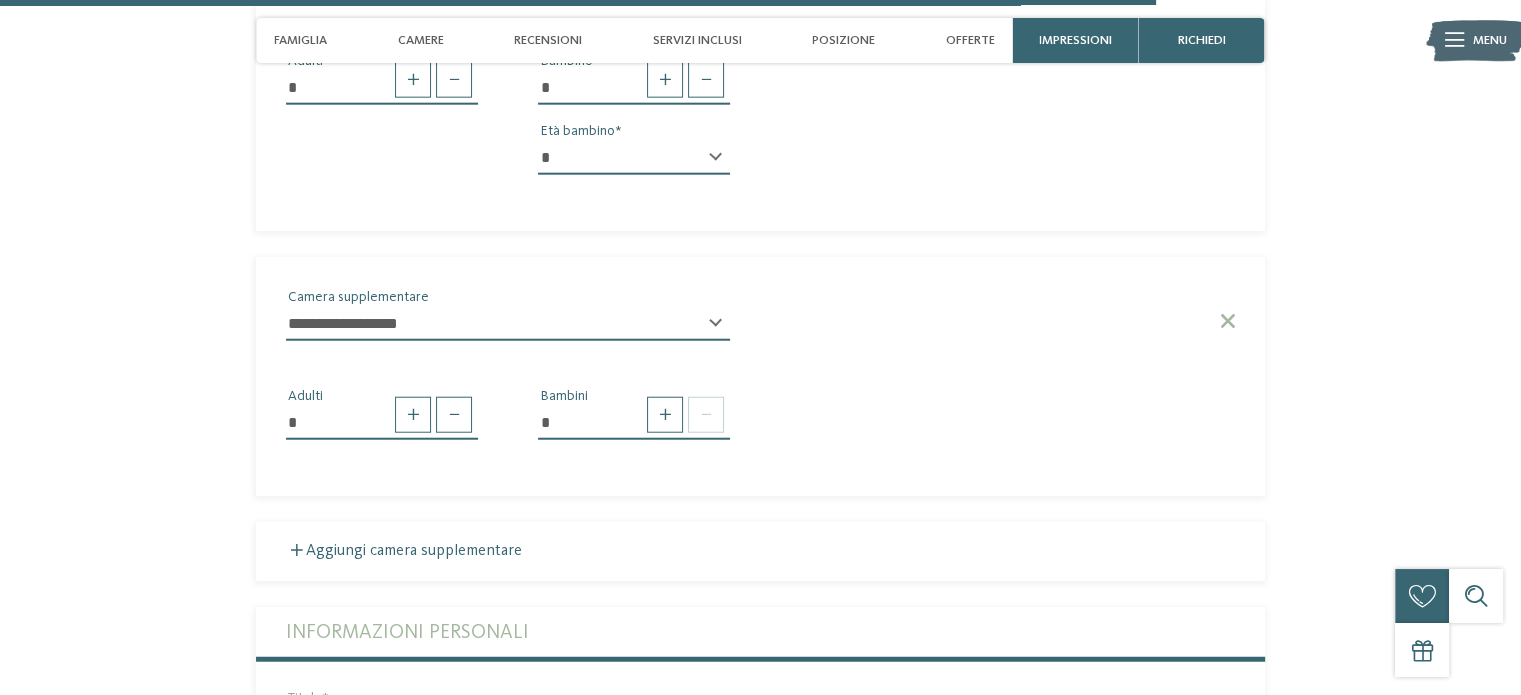 scroll, scrollTop: 5012, scrollLeft: 0, axis: vertical 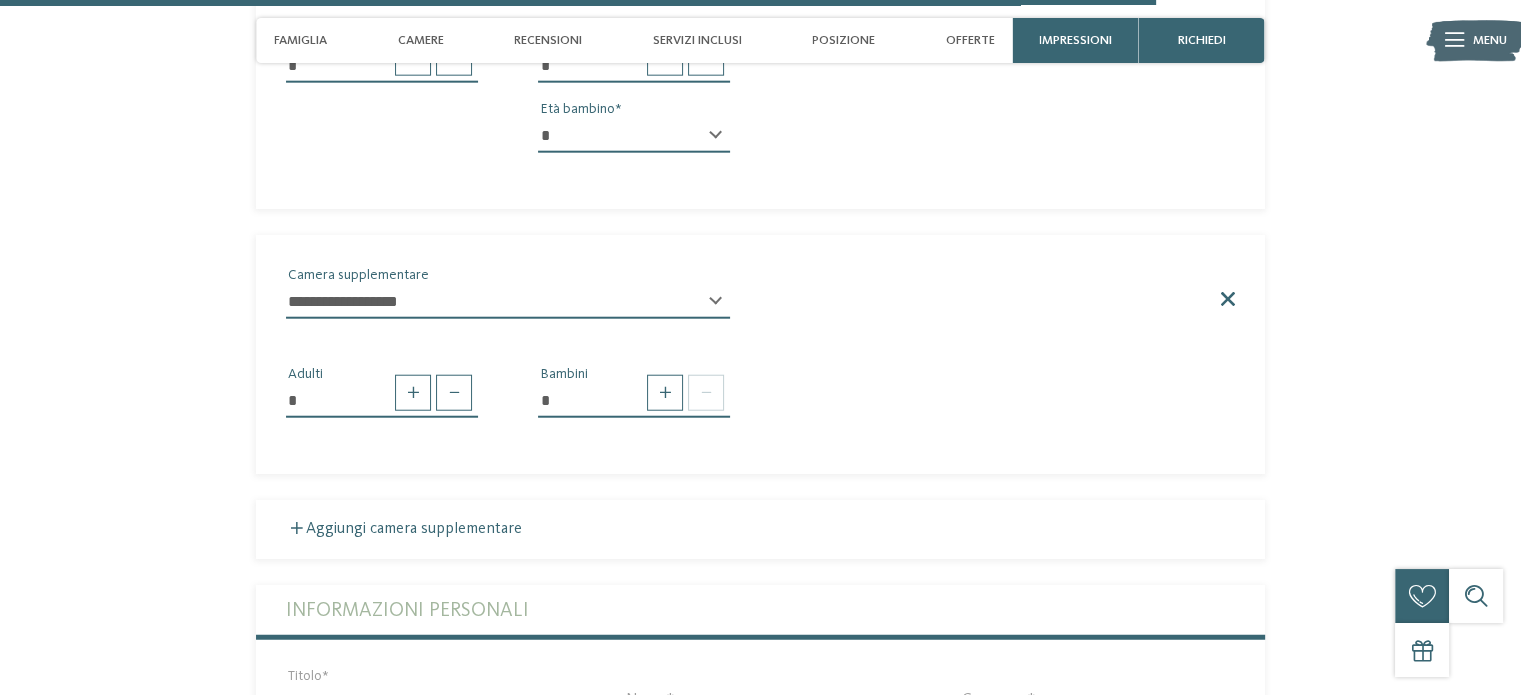click at bounding box center [1226, 299] 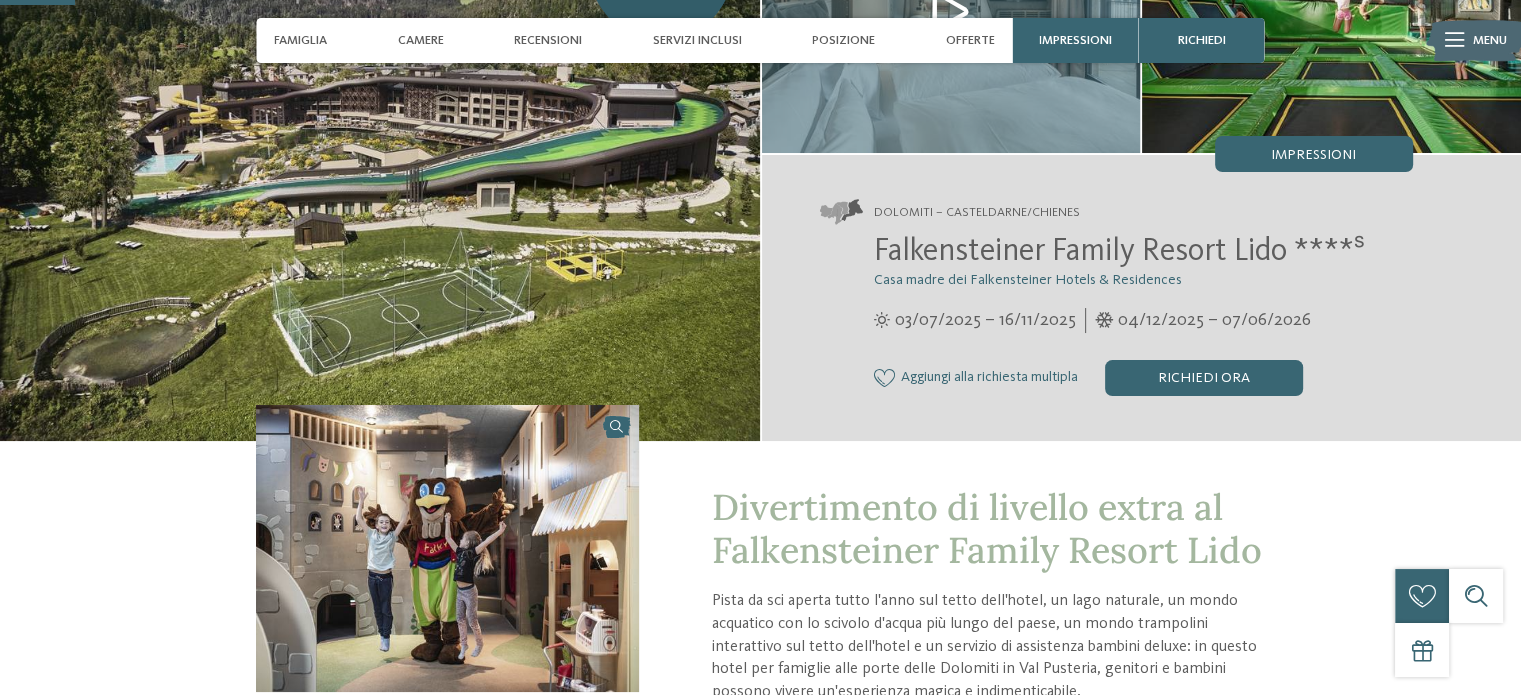scroll, scrollTop: 112, scrollLeft: 0, axis: vertical 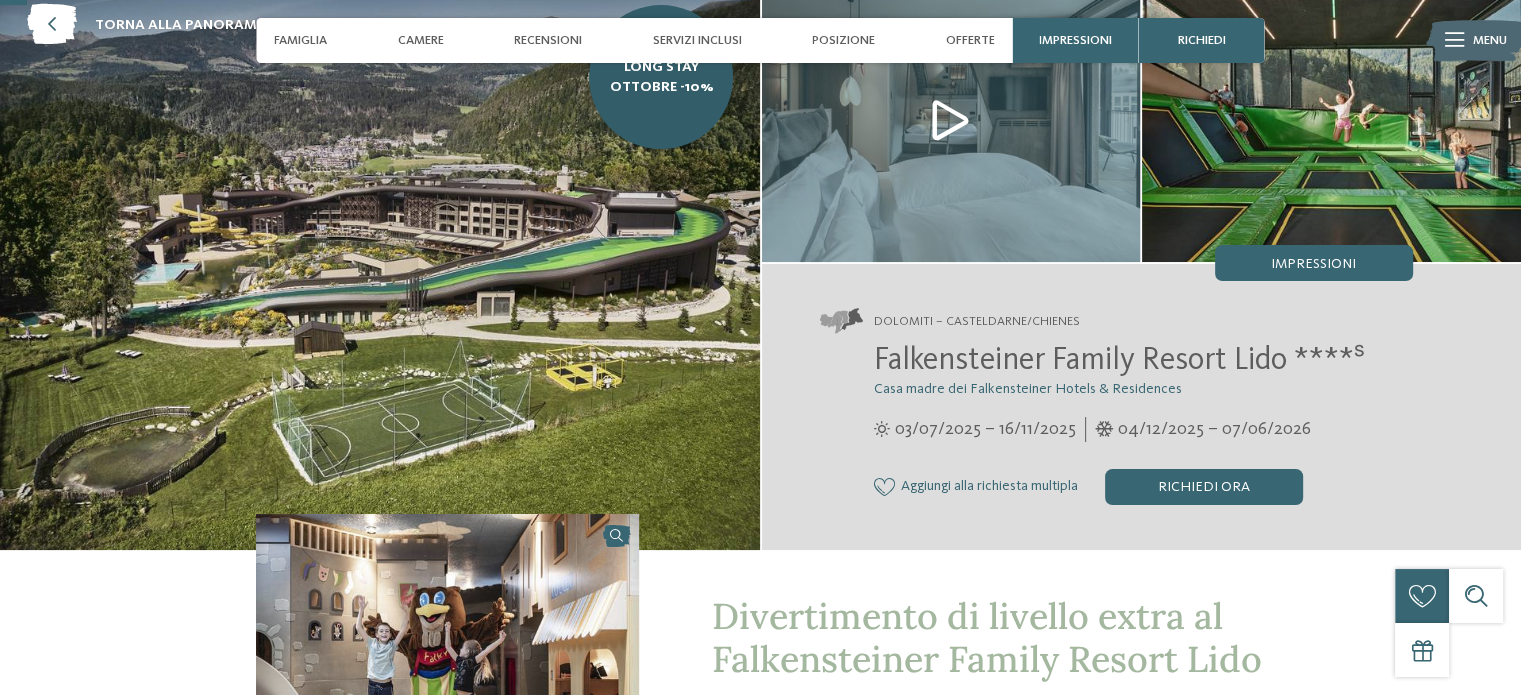 click on "Falkensteiner Family Resort Lido ****ˢ" at bounding box center (1119, 361) 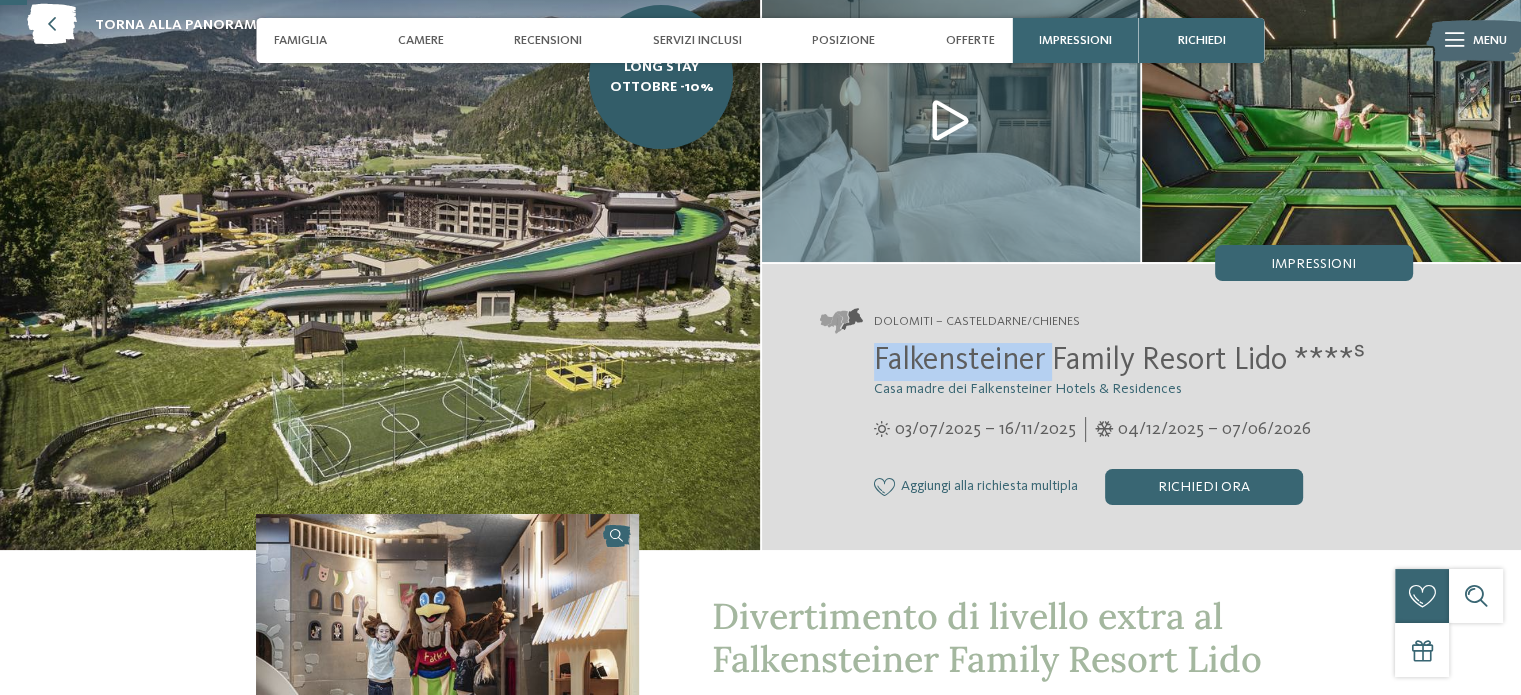 click on "Falkensteiner Family Resort Lido ****ˢ" at bounding box center [1119, 361] 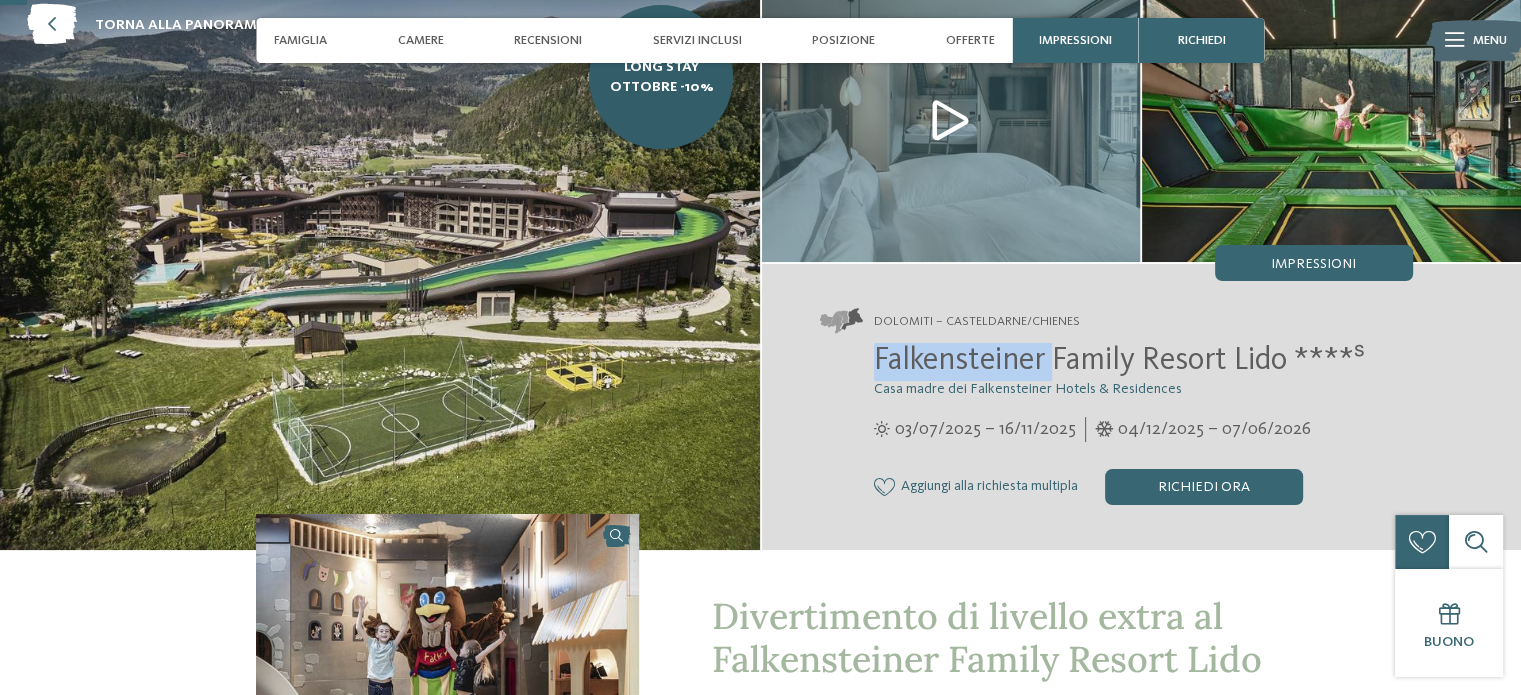 copy on "Falkensteiner" 